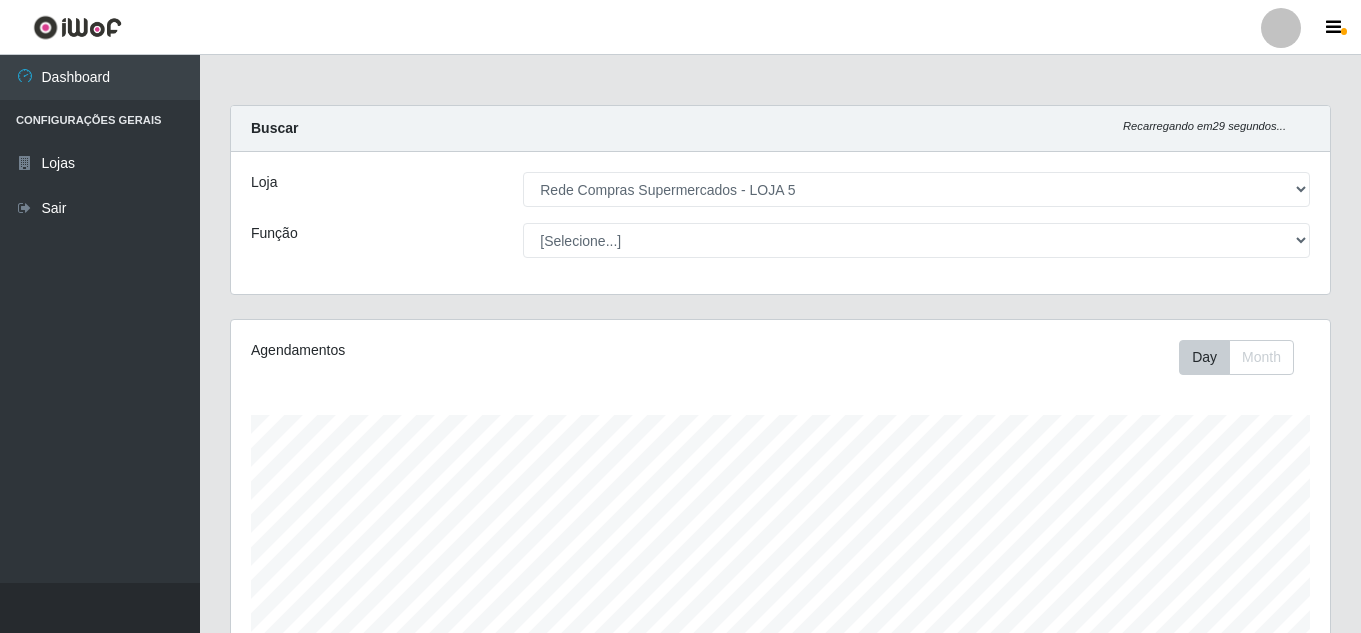 select on "397" 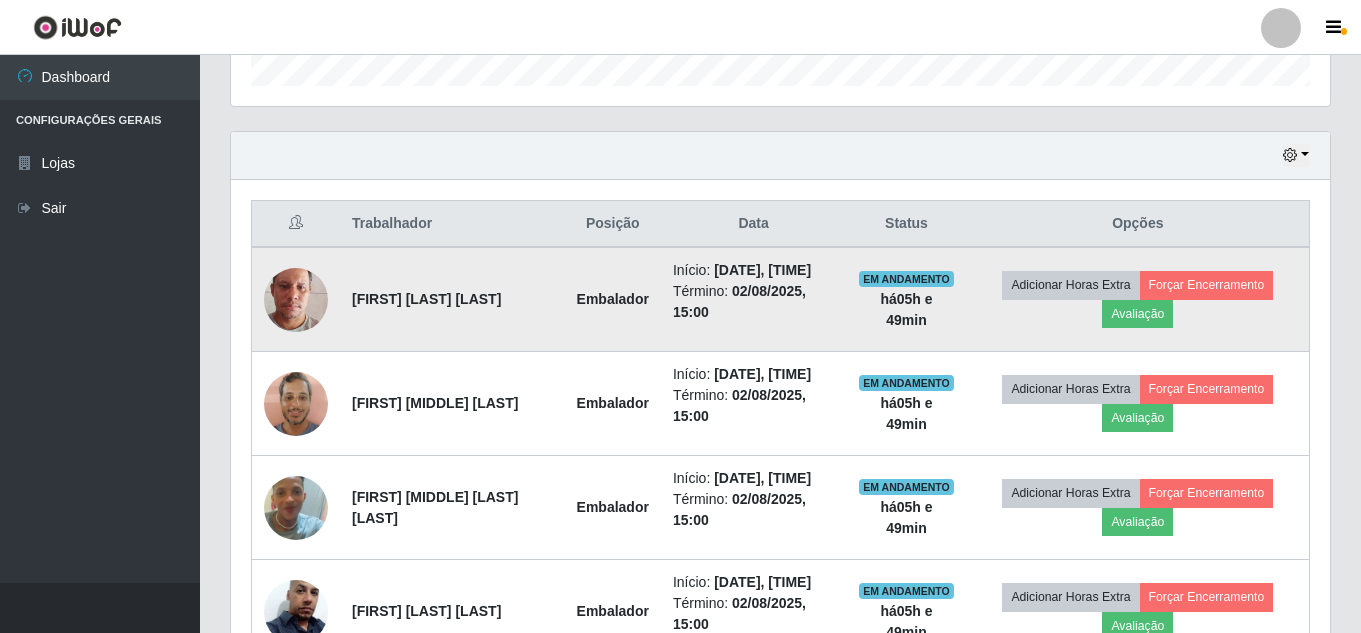 scroll, scrollTop: 999585, scrollLeft: 998901, axis: both 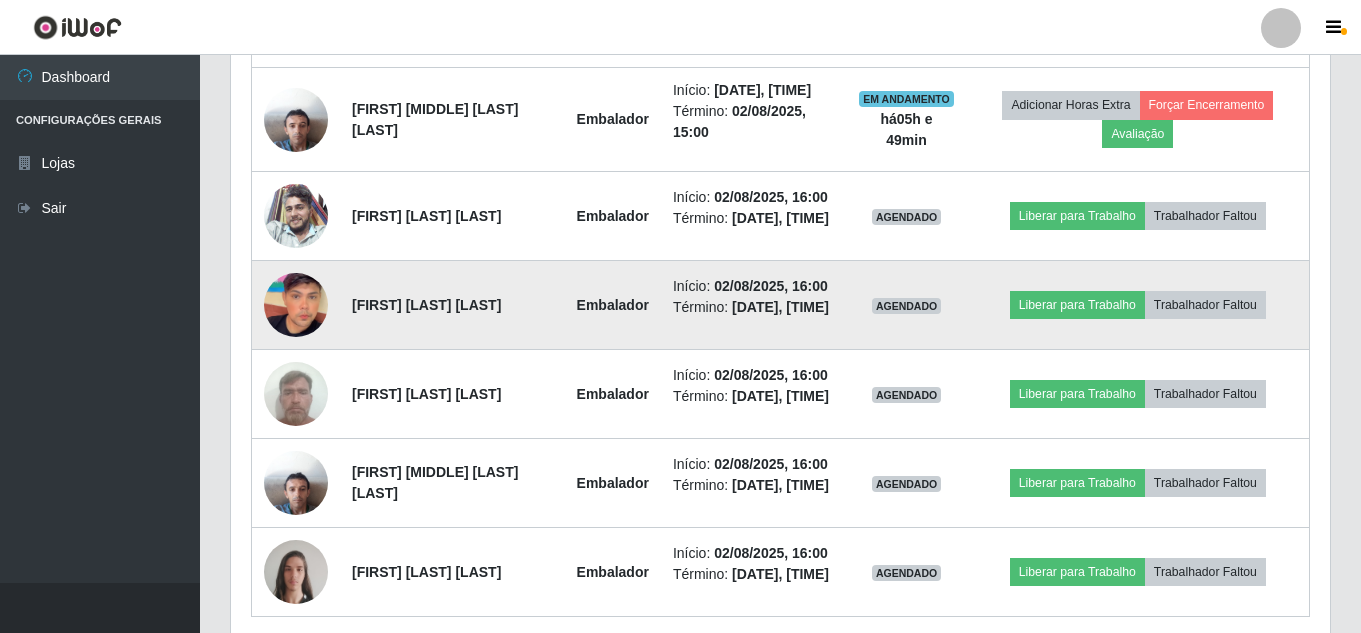 click at bounding box center [296, 305] 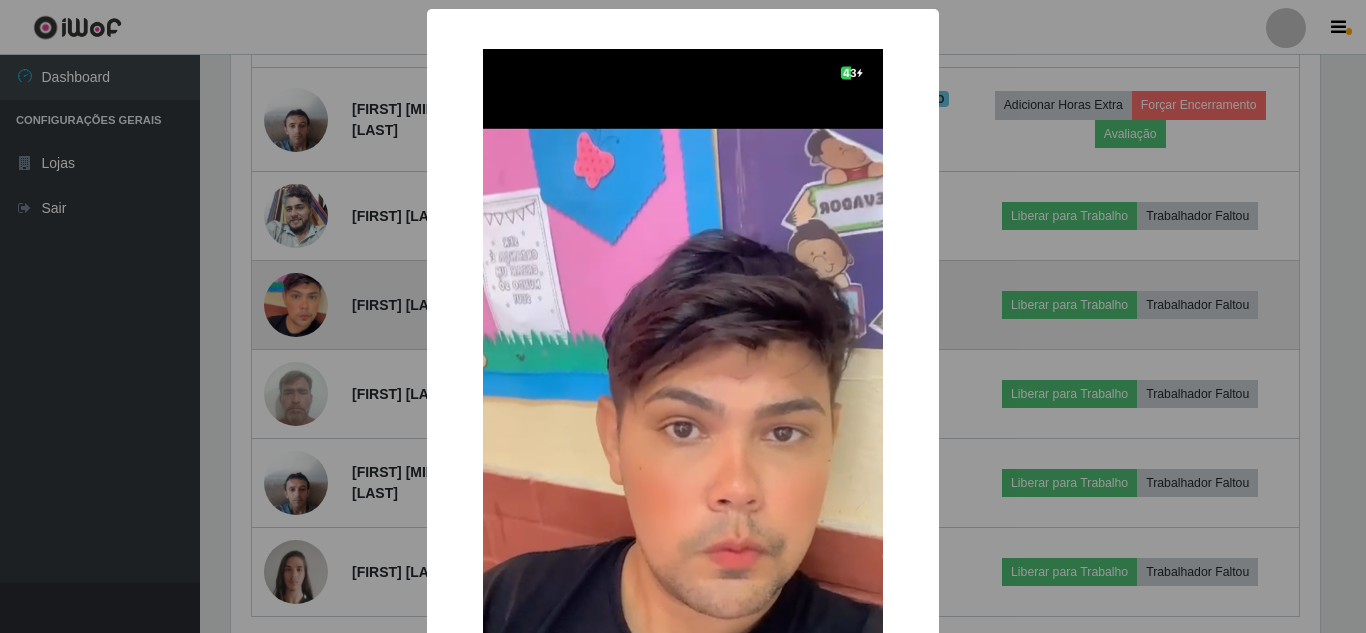 scroll, scrollTop: 999585, scrollLeft: 998911, axis: both 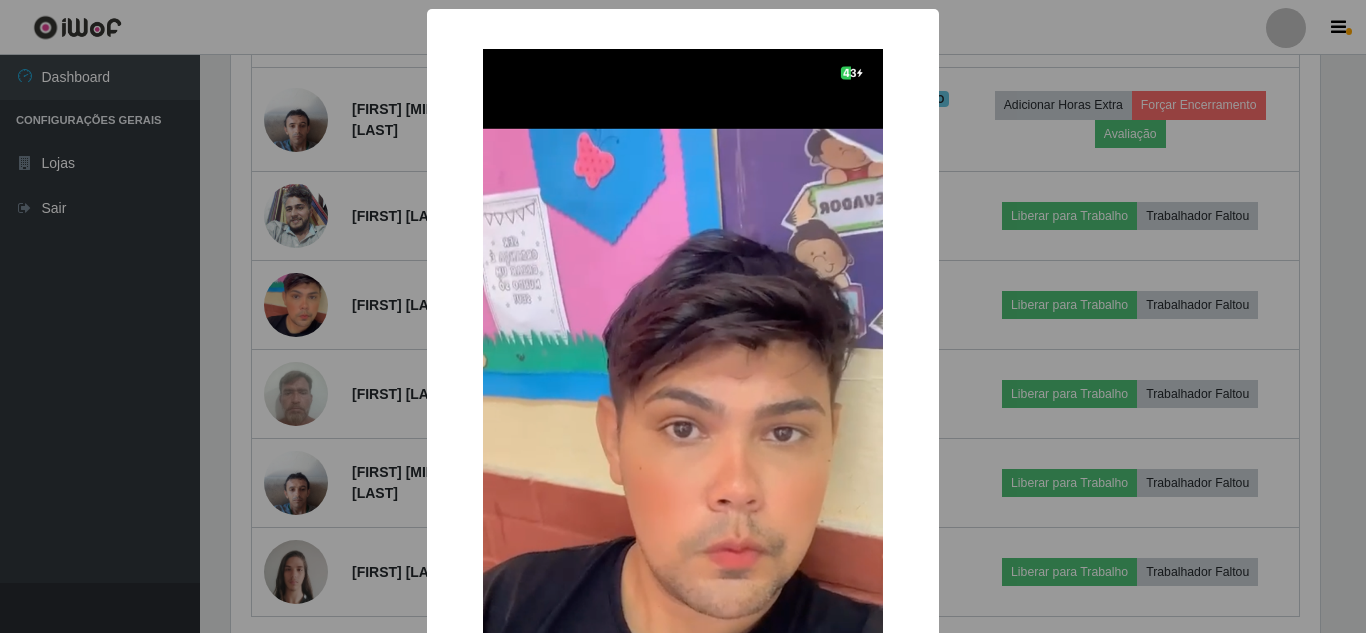 click on "× OK Cancel" at bounding box center (683, 316) 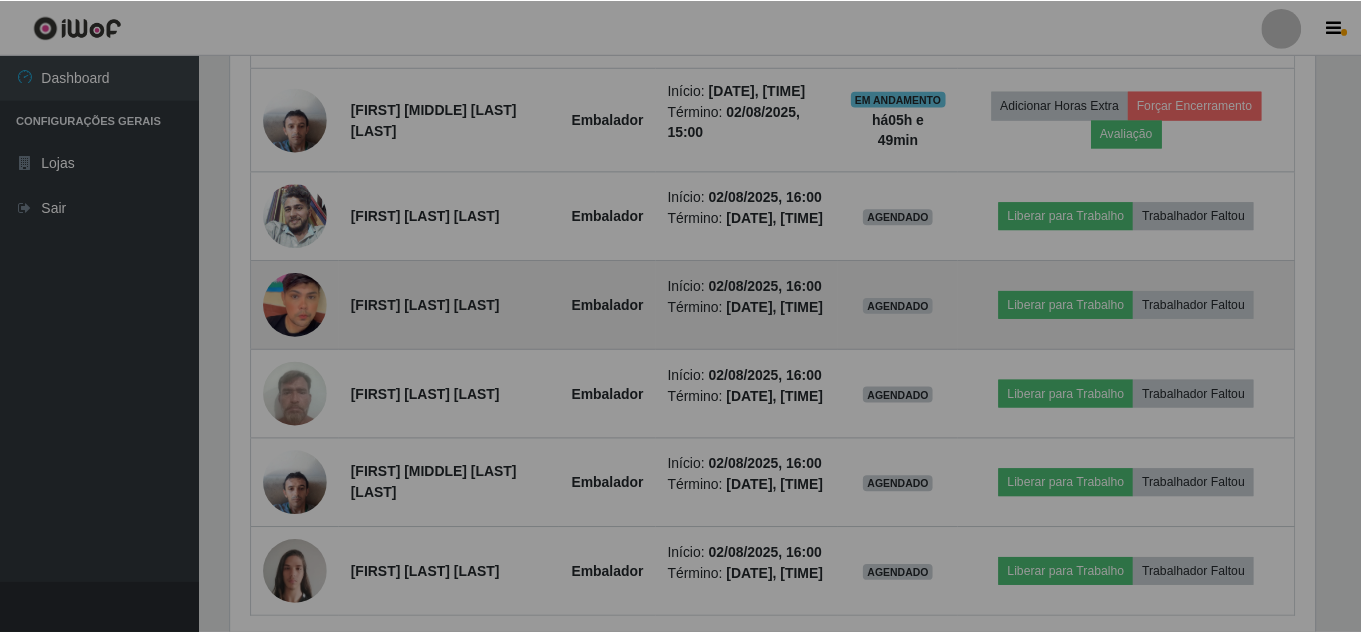 scroll, scrollTop: 999585, scrollLeft: 998901, axis: both 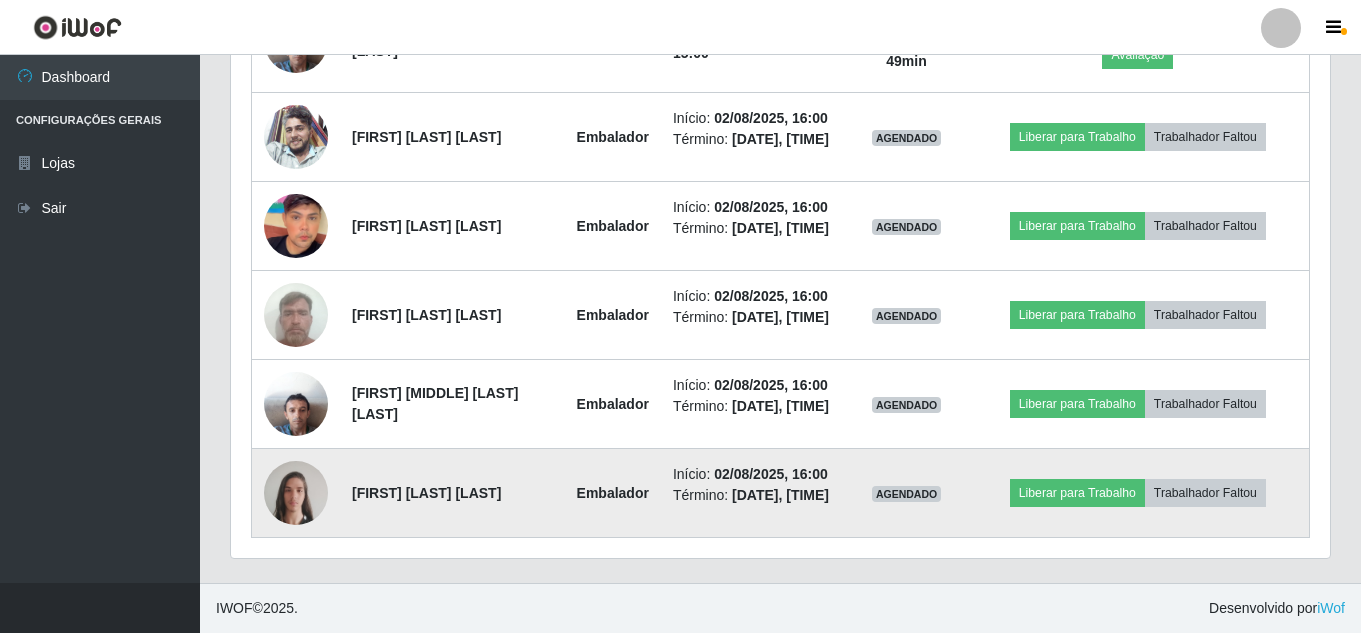 click at bounding box center [296, 492] 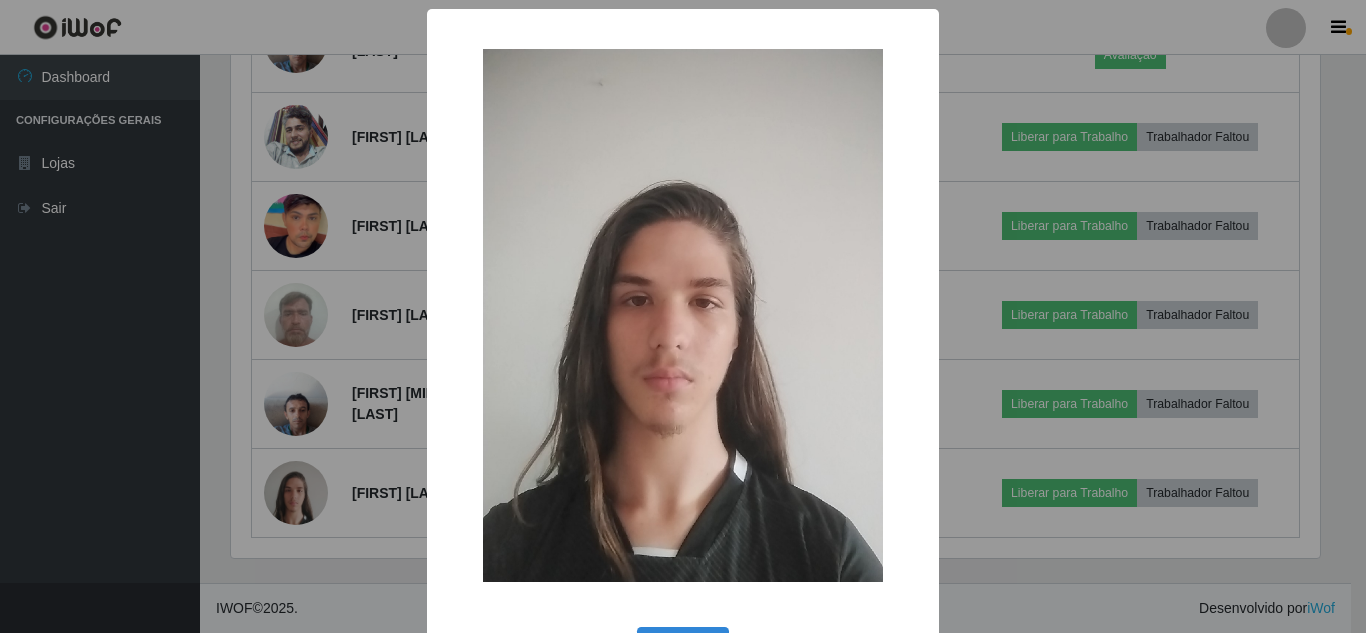click on "× OK Cancel" at bounding box center [683, 316] 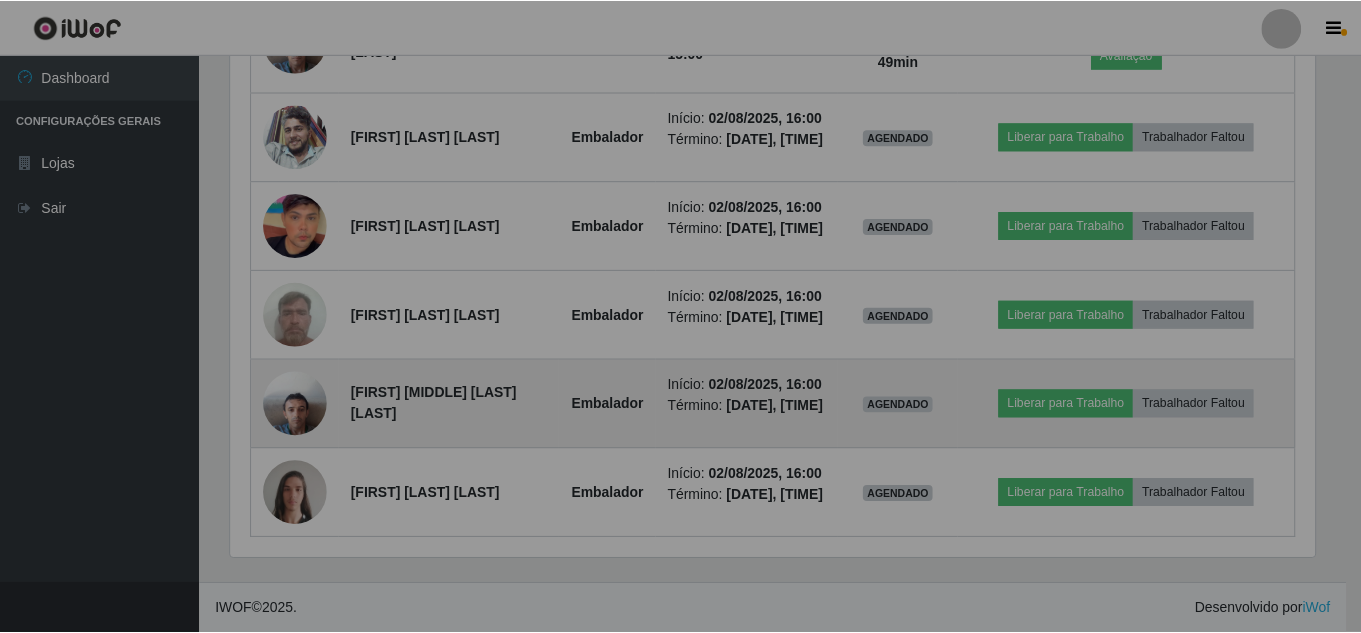 scroll, scrollTop: 999585, scrollLeft: 998901, axis: both 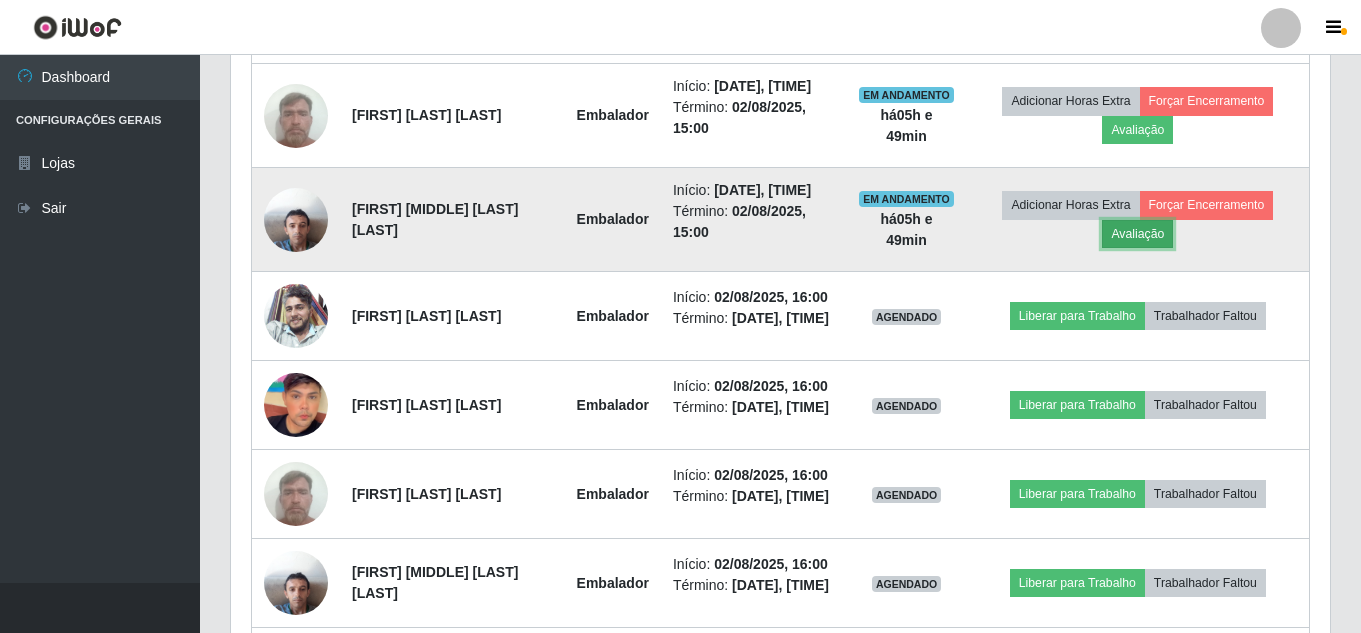 click on "Avaliação" at bounding box center (1137, 234) 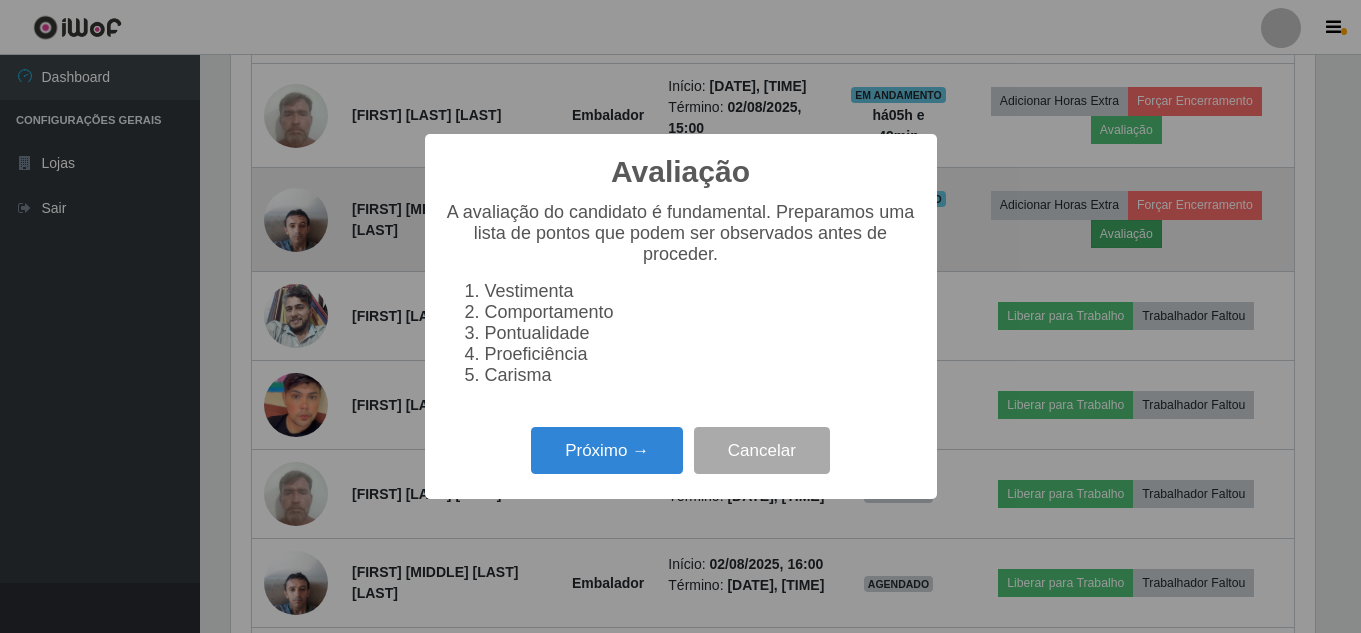 scroll, scrollTop: 999585, scrollLeft: 998911, axis: both 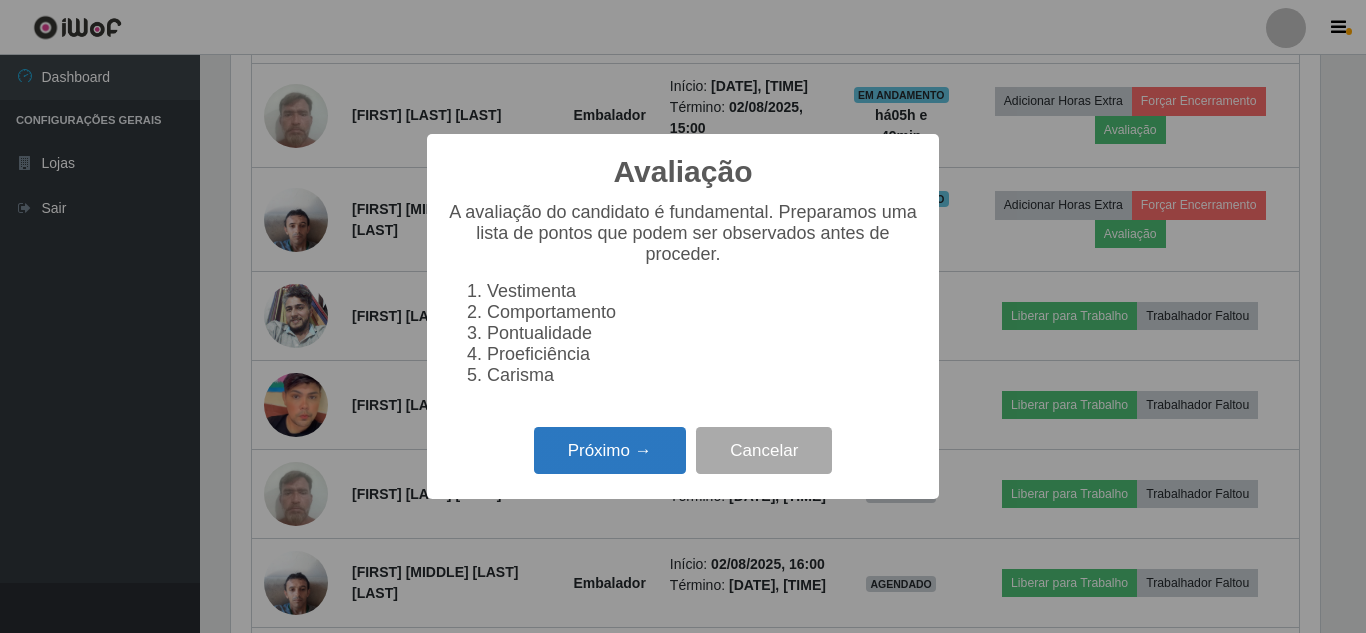 click on "Próximo →" at bounding box center [610, 450] 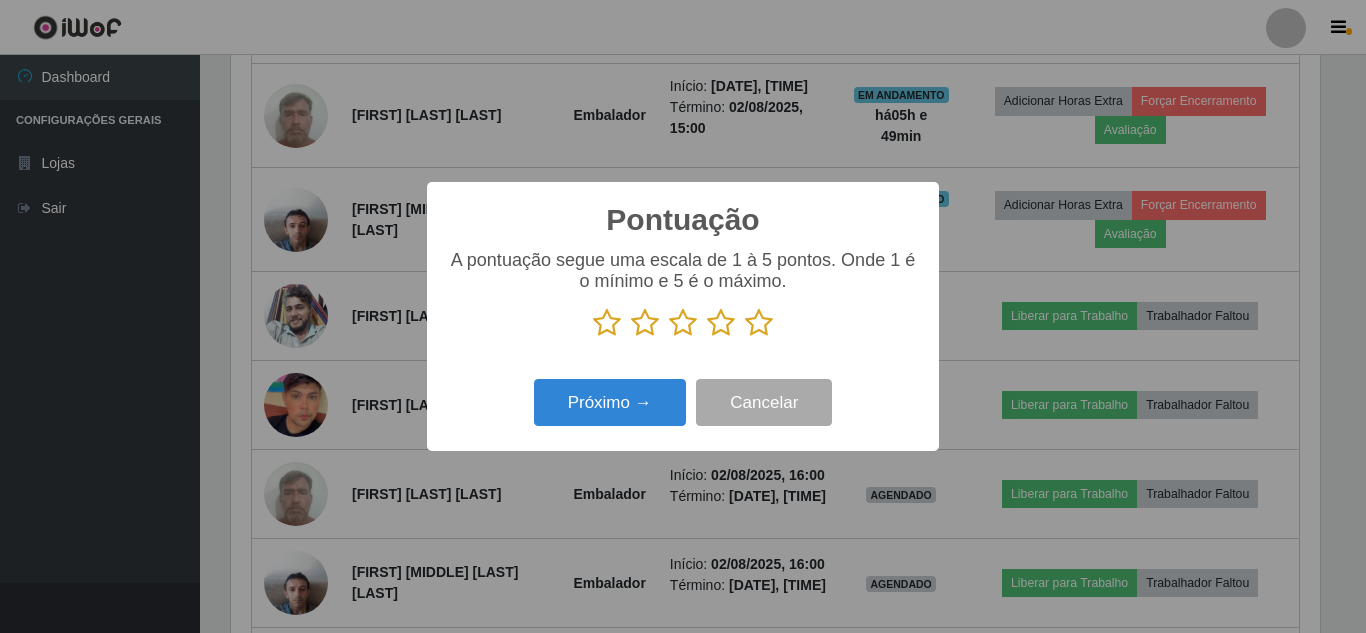 drag, startPoint x: 764, startPoint y: 330, endPoint x: 696, endPoint y: 380, distance: 84.40379 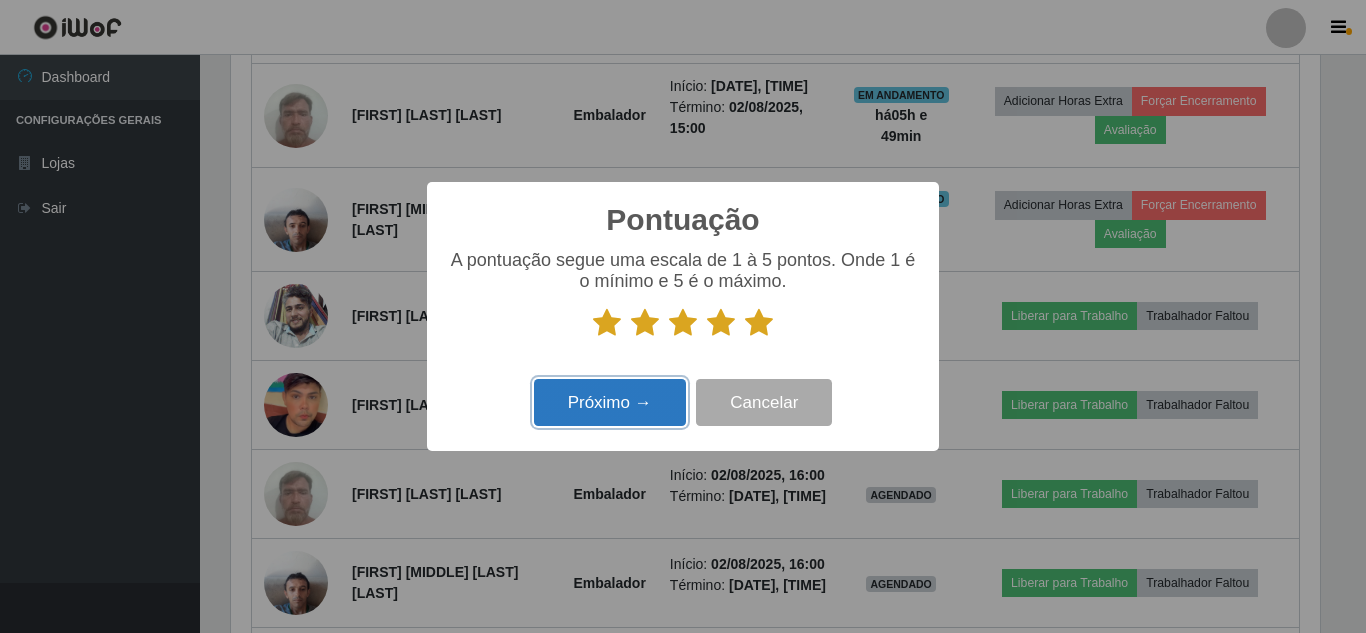 click on "Próximo →" at bounding box center (610, 402) 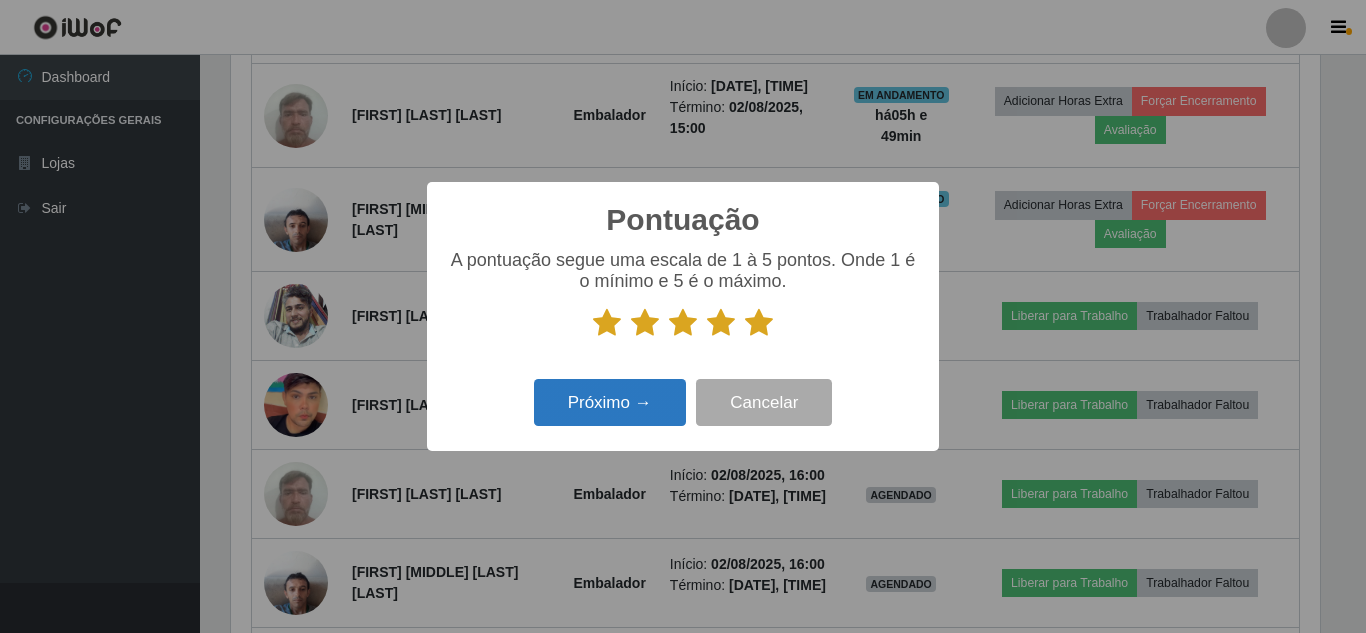 scroll, scrollTop: 999585, scrollLeft: 998911, axis: both 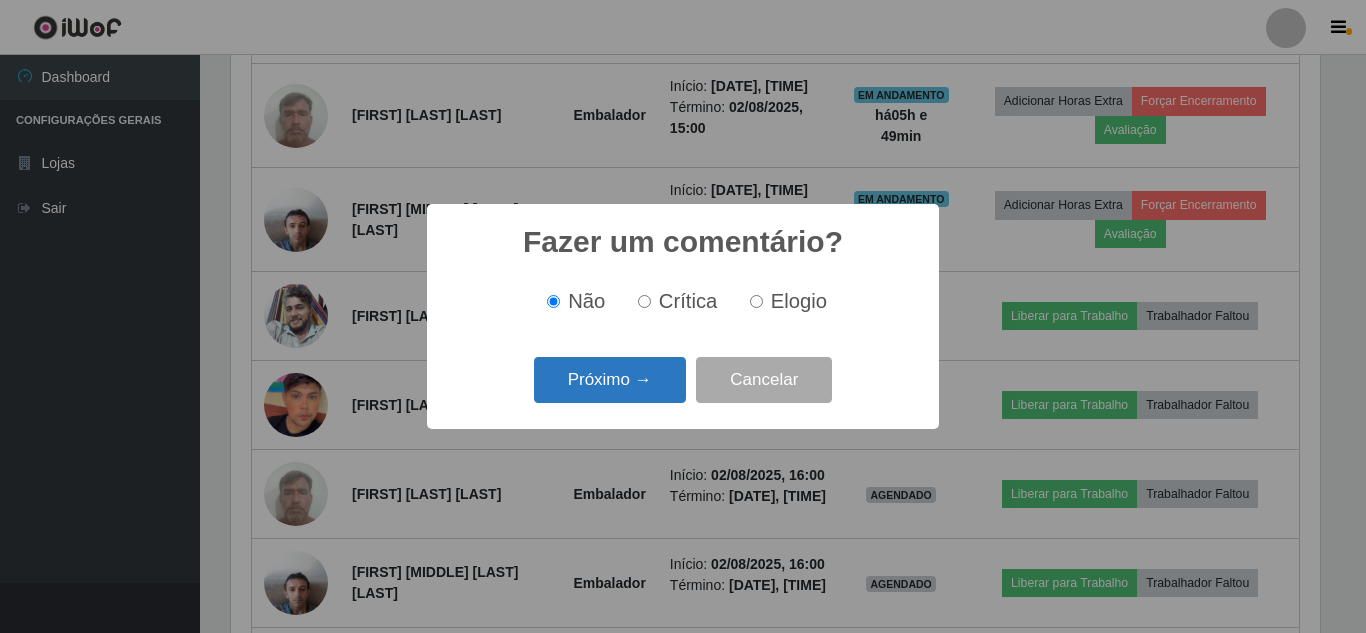 click on "Próximo →" at bounding box center [610, 380] 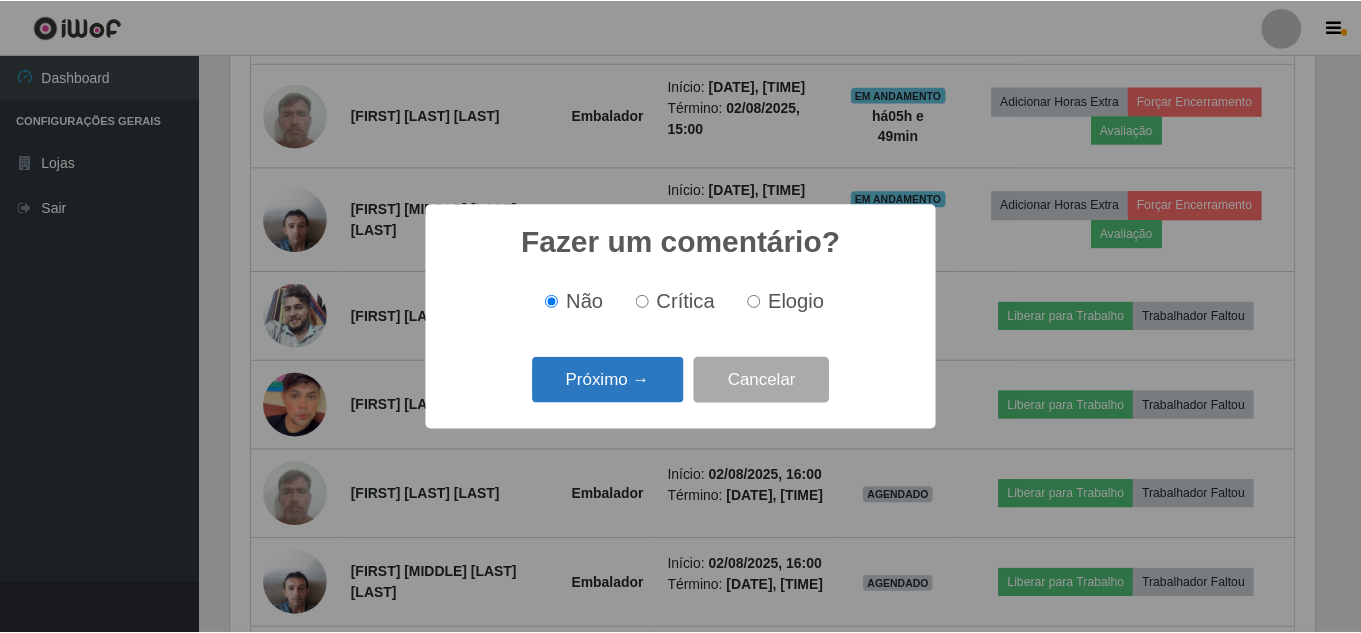scroll, scrollTop: 999585, scrollLeft: 998911, axis: both 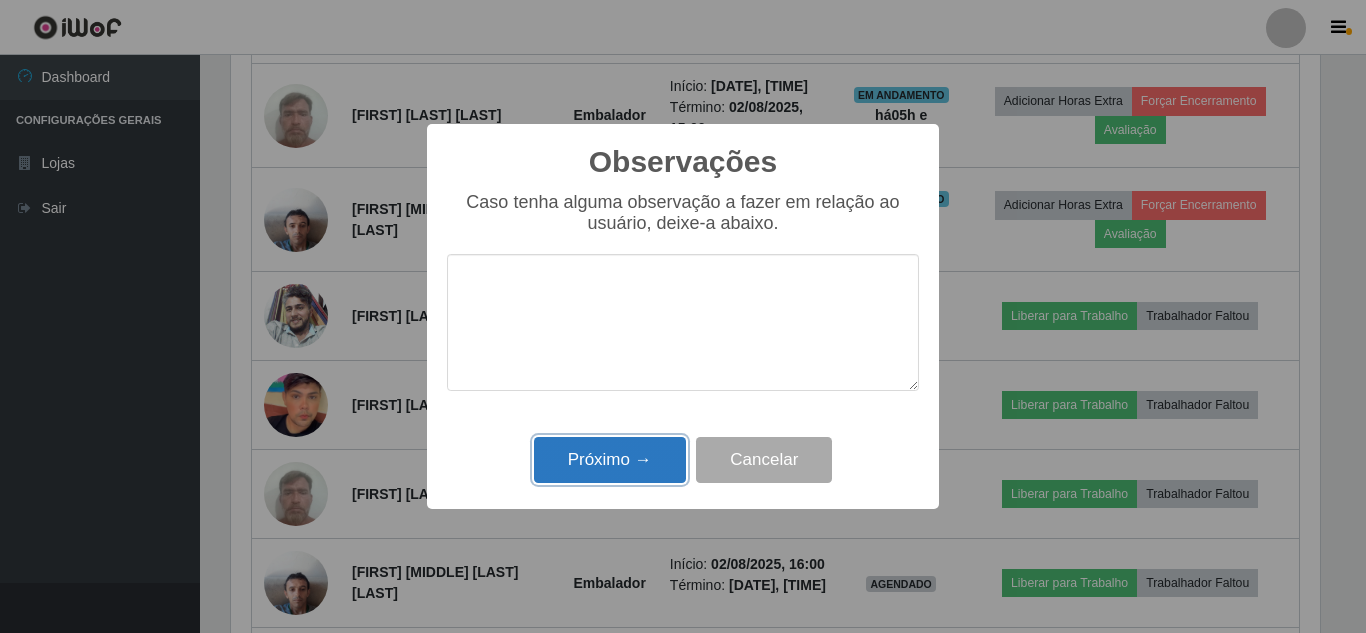 click on "Próximo →" at bounding box center [610, 460] 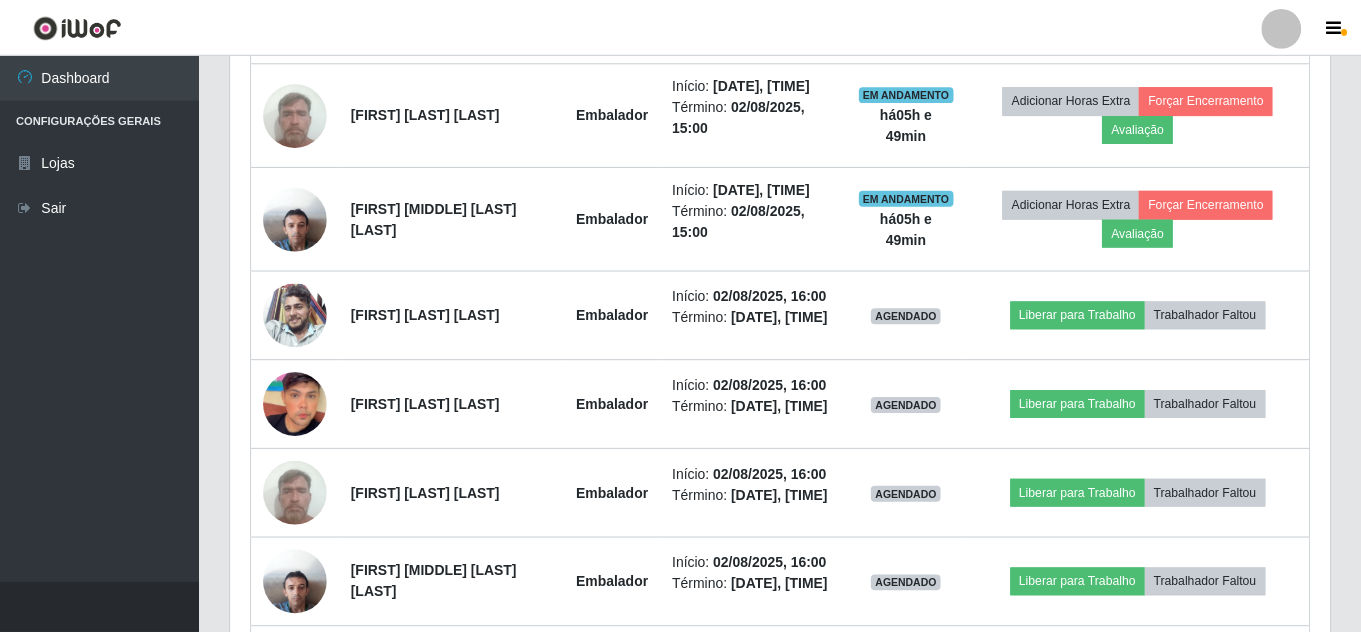 scroll, scrollTop: 999585, scrollLeft: 998901, axis: both 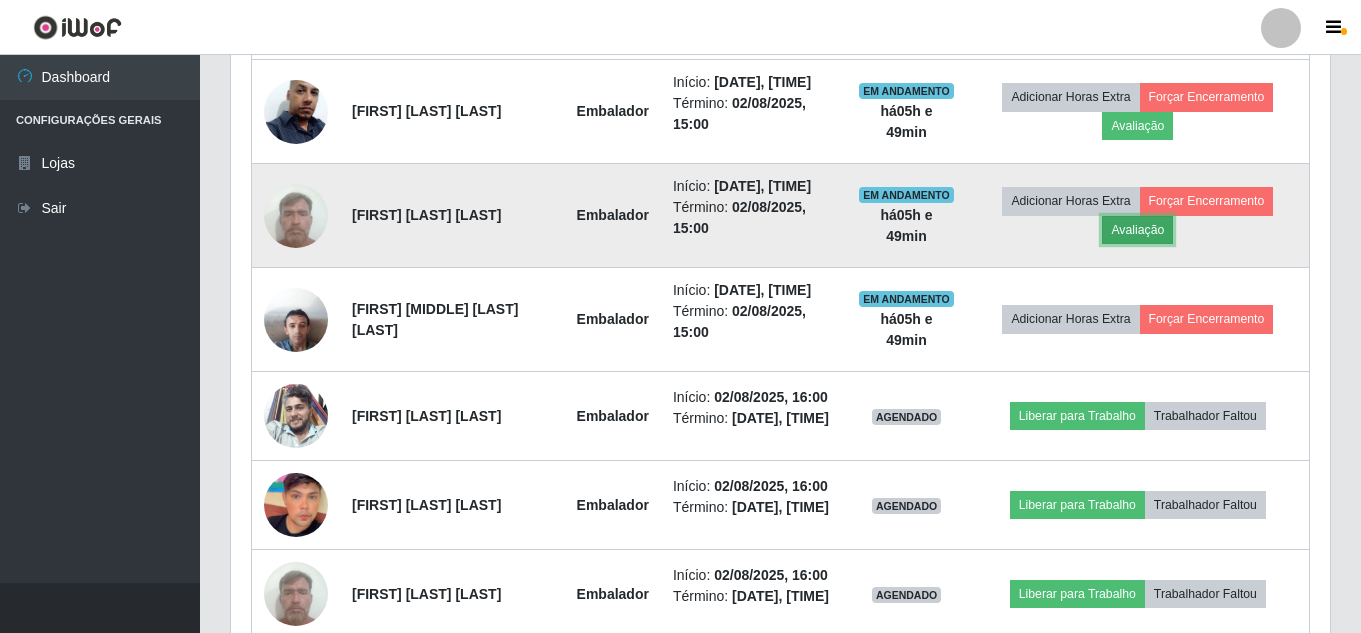click on "Avaliação" at bounding box center [1137, 230] 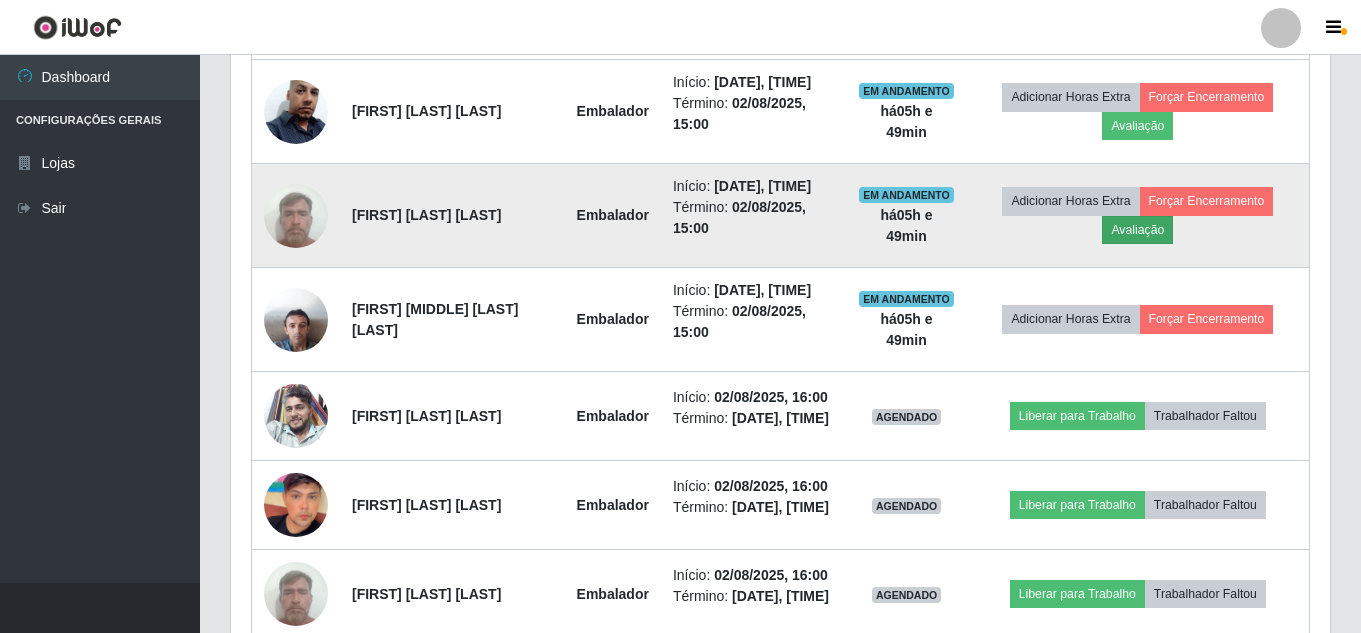 scroll, scrollTop: 999585, scrollLeft: 998911, axis: both 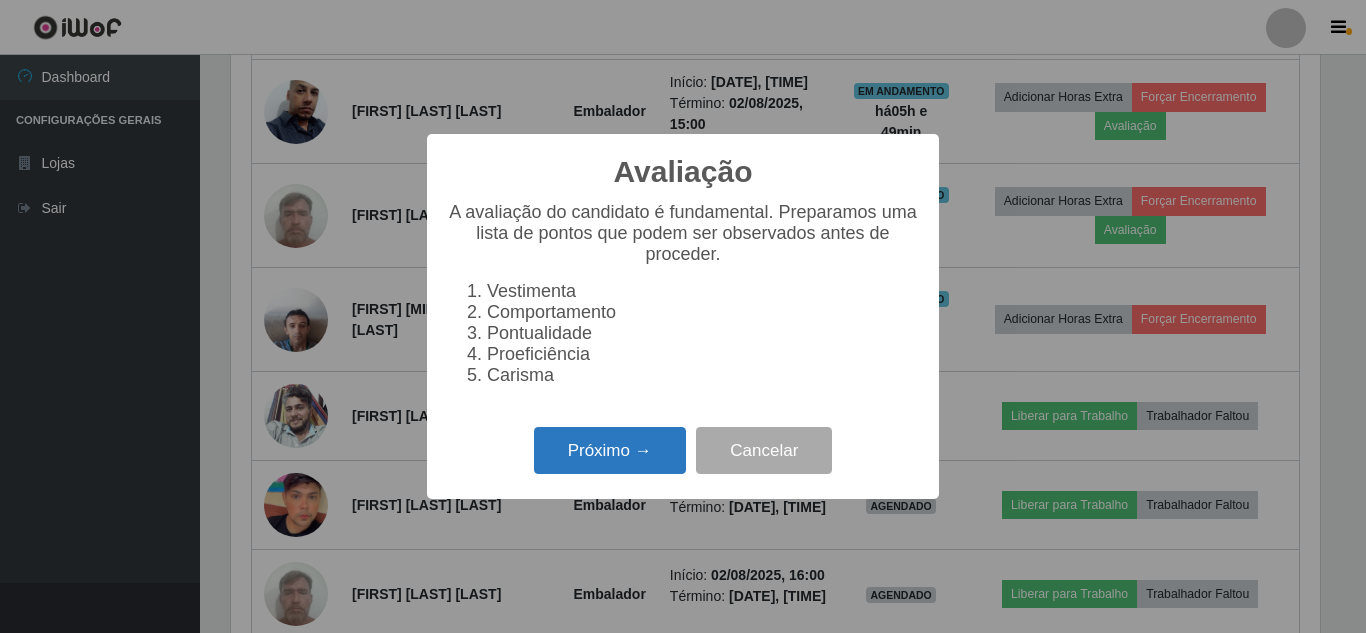 click on "Próximo →" at bounding box center [610, 450] 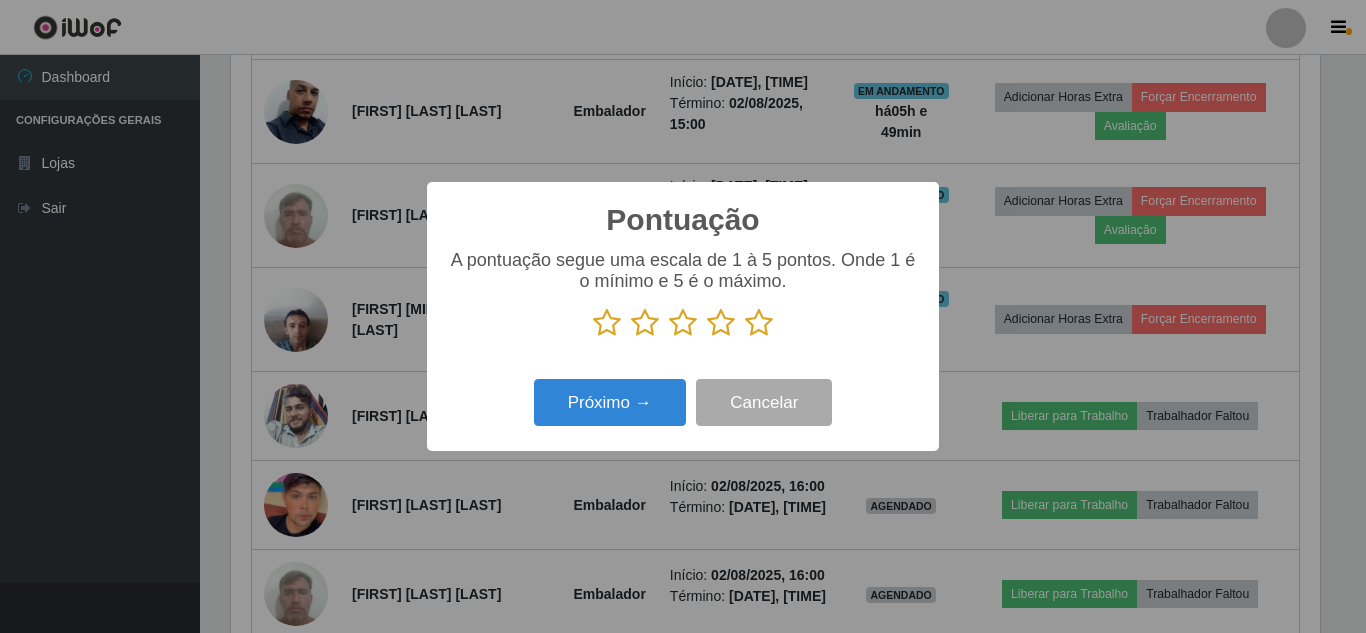 scroll, scrollTop: 999585, scrollLeft: 998911, axis: both 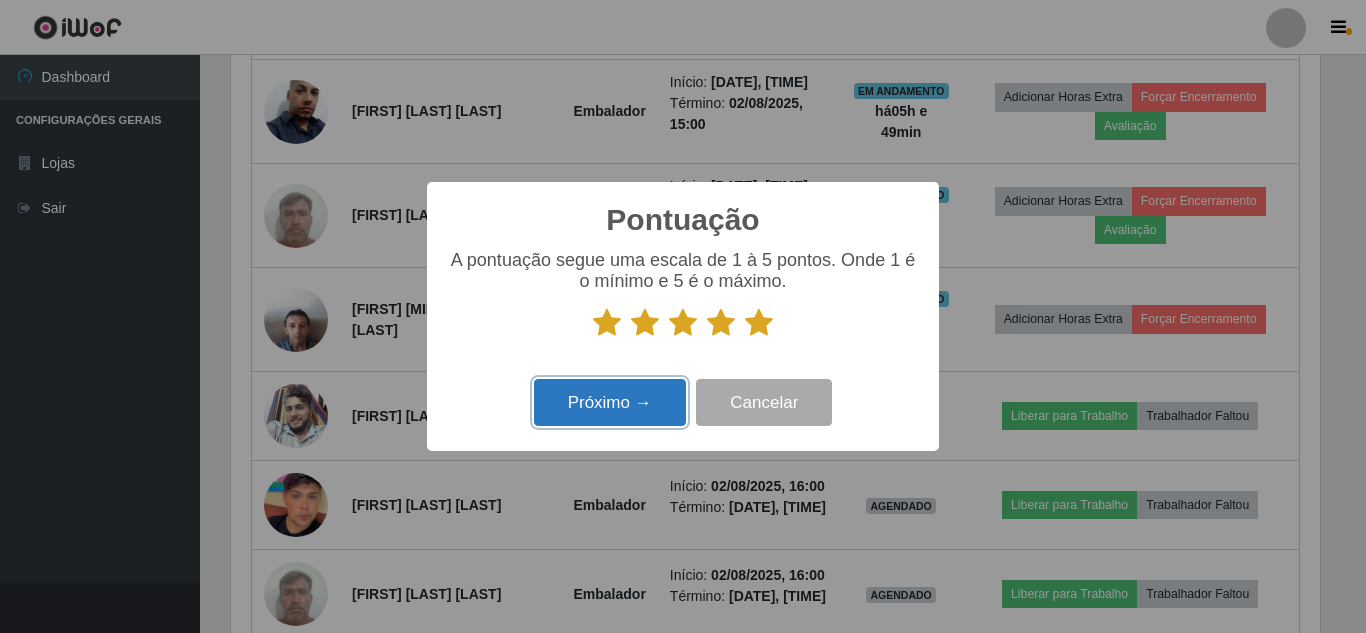 click on "Próximo →" at bounding box center [610, 402] 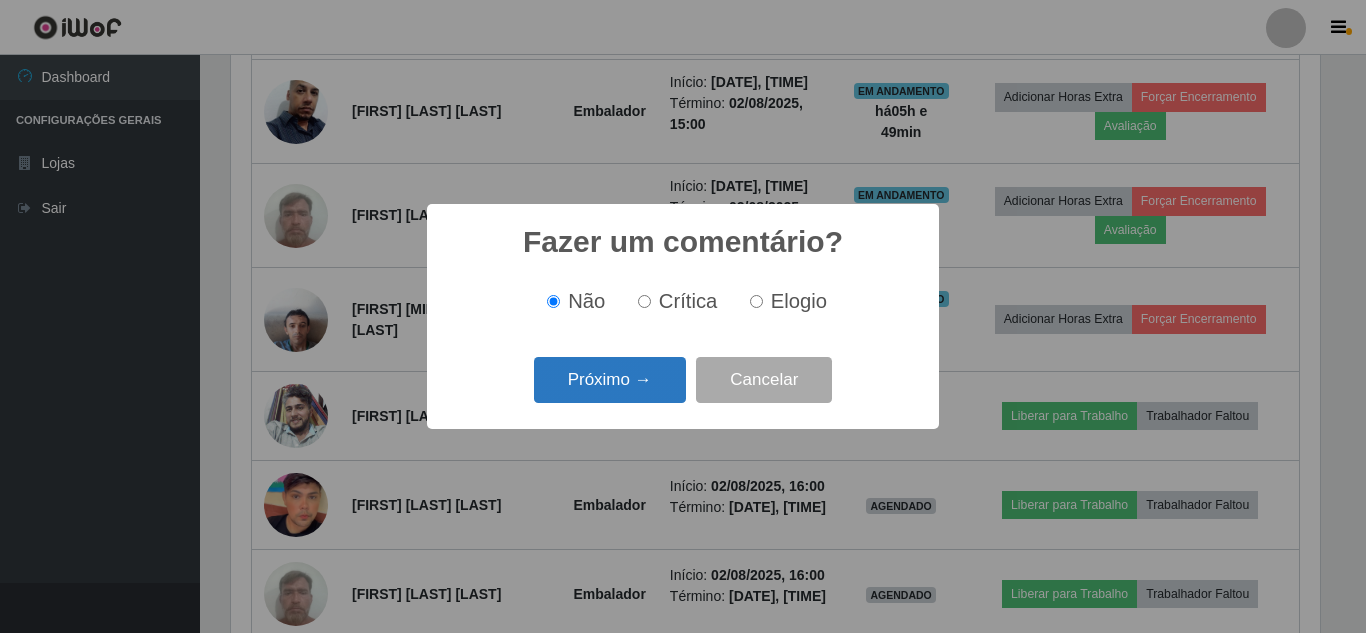 click on "Próximo →" at bounding box center (610, 380) 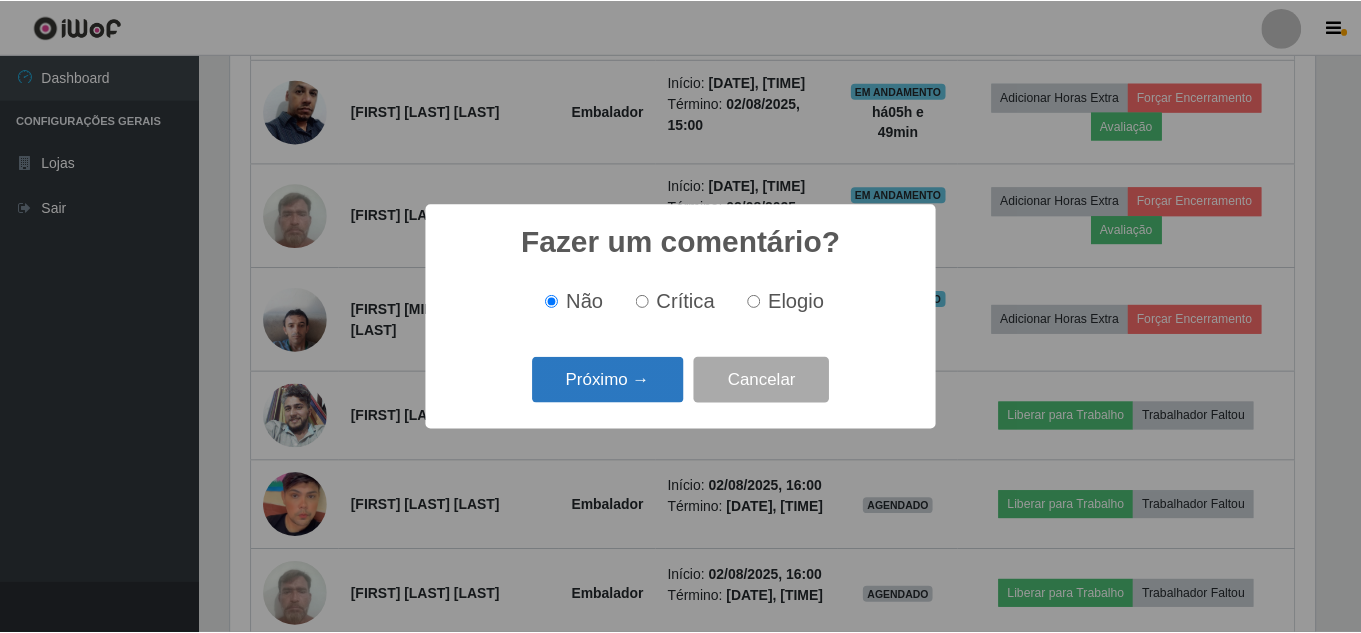scroll, scrollTop: 999585, scrollLeft: 998911, axis: both 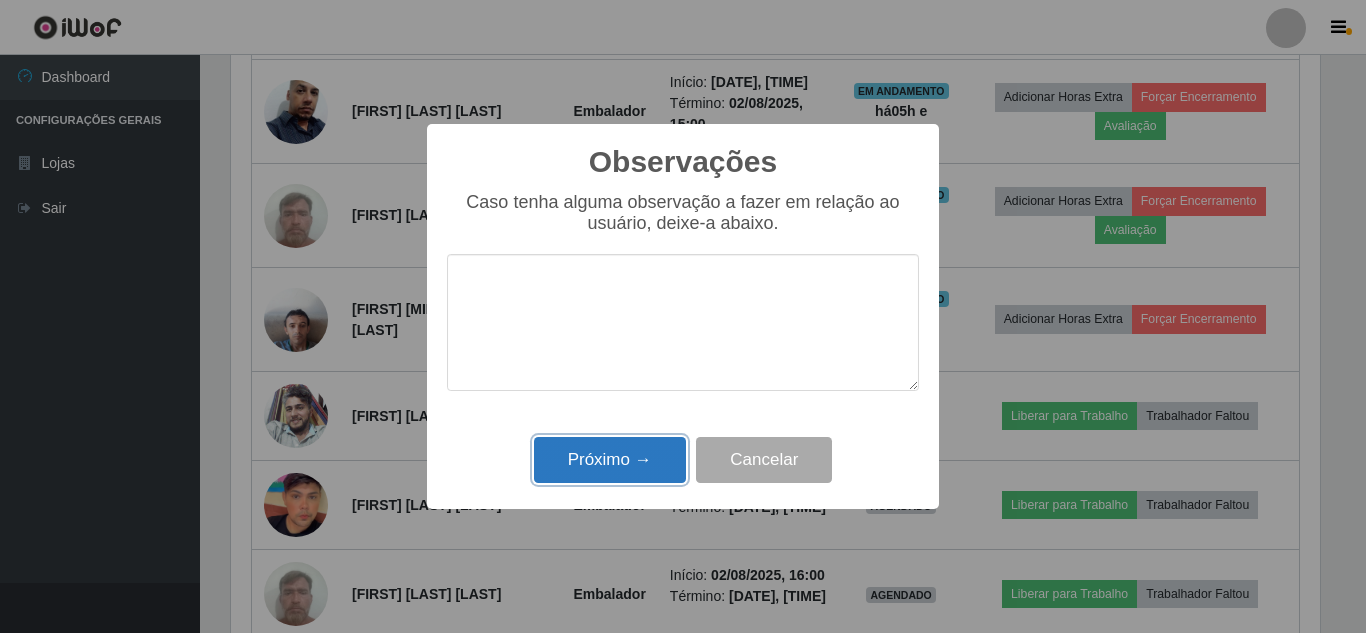 click on "Próximo →" at bounding box center (610, 460) 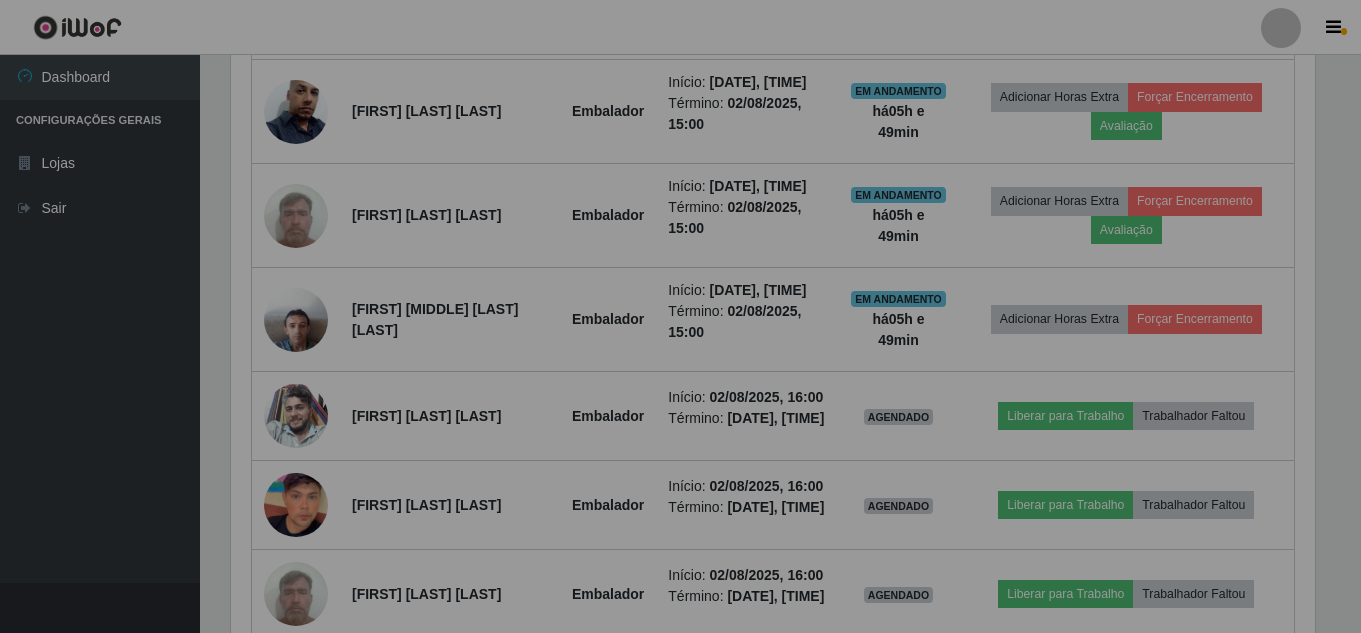 scroll, scrollTop: 999585, scrollLeft: 998901, axis: both 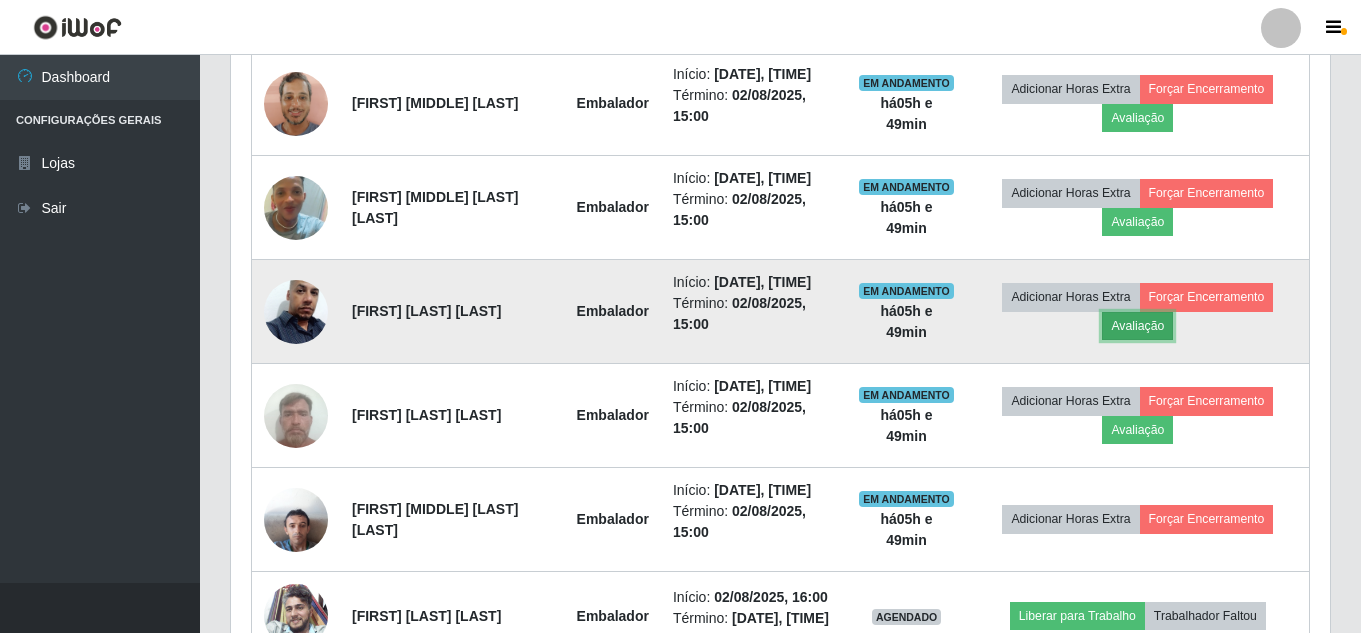 click on "Avaliação" at bounding box center [1137, 326] 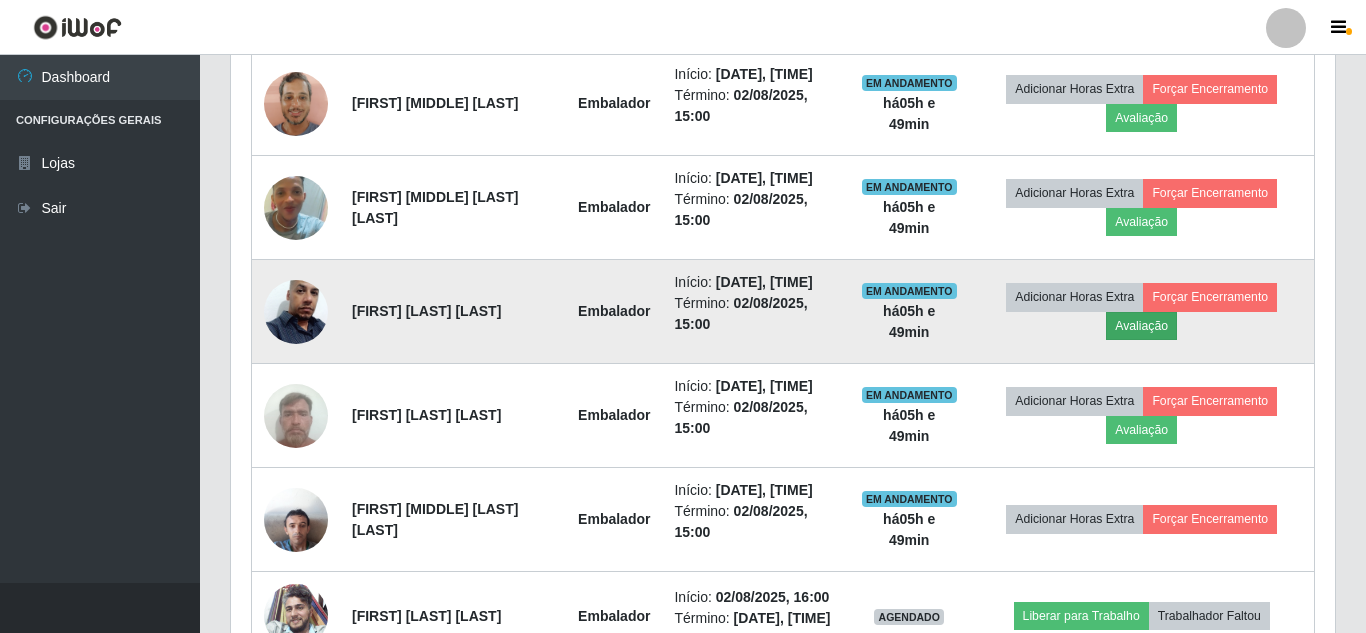 scroll 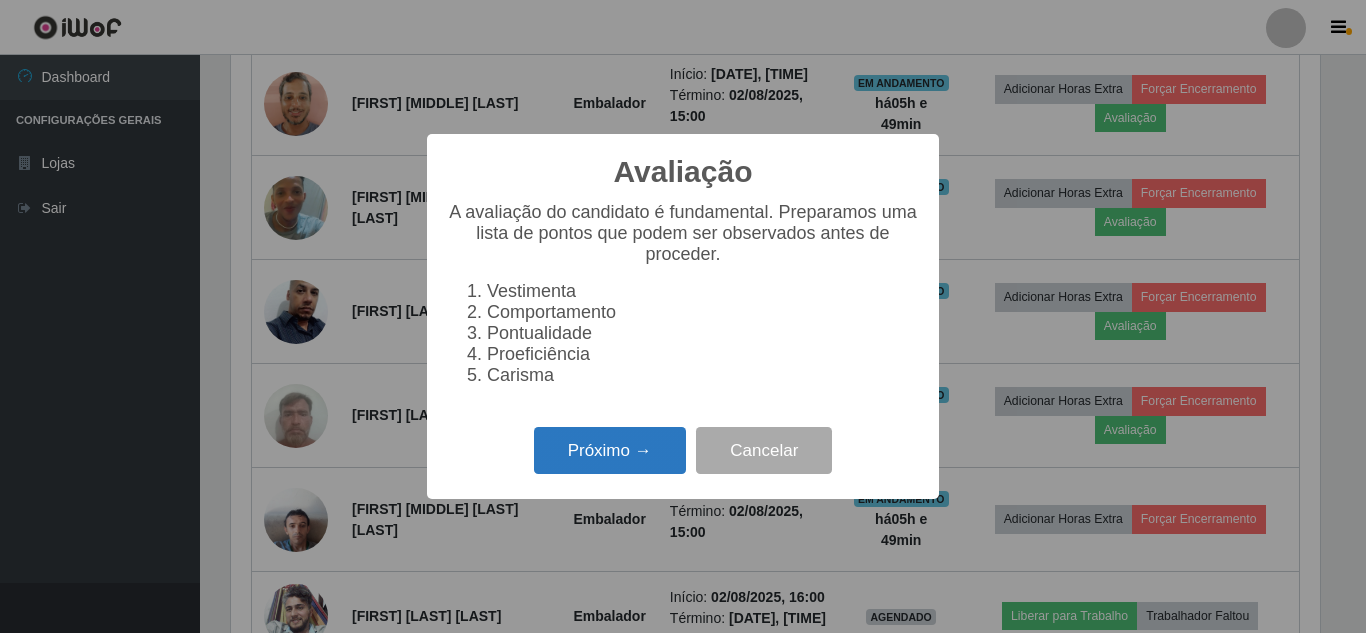 click on "Próximo →" at bounding box center [610, 450] 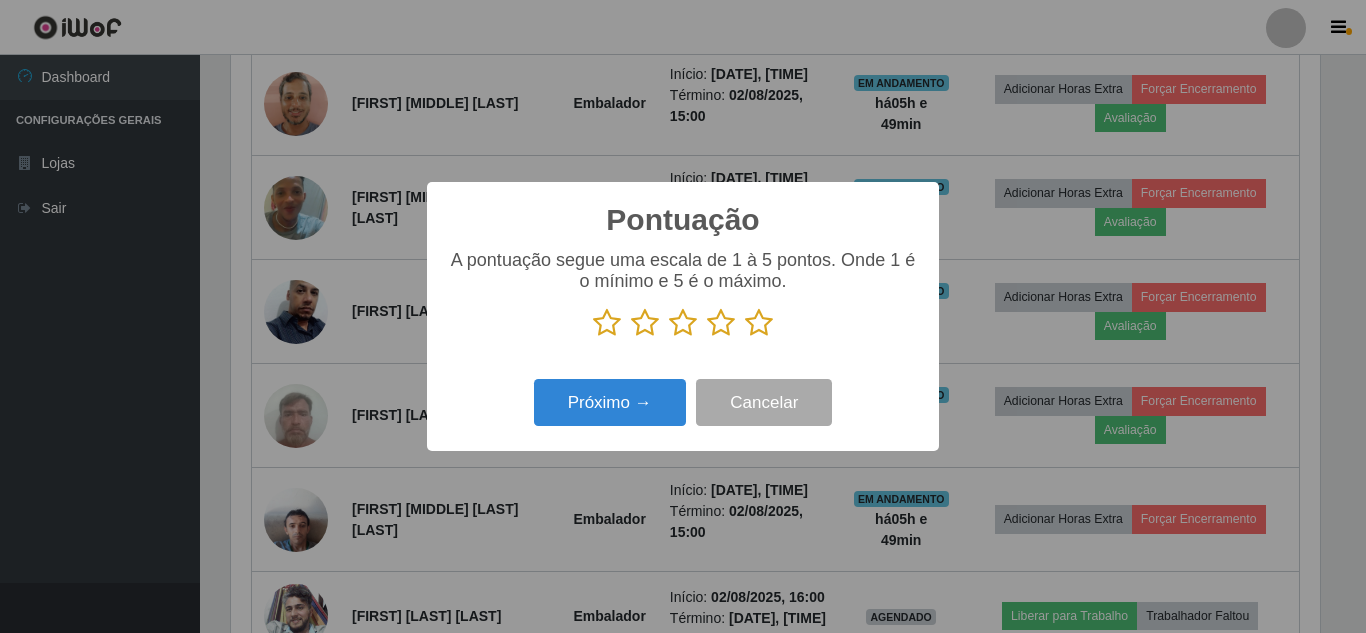 click at bounding box center (759, 323) 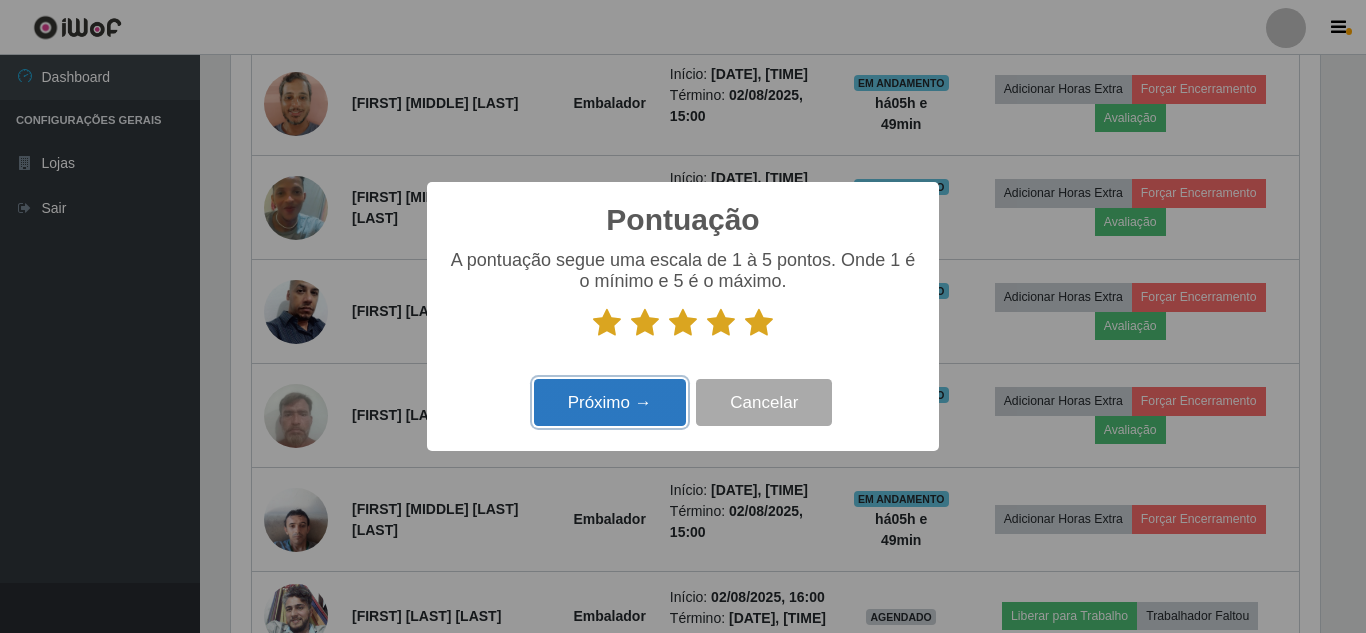 click on "Próximo →" at bounding box center (610, 402) 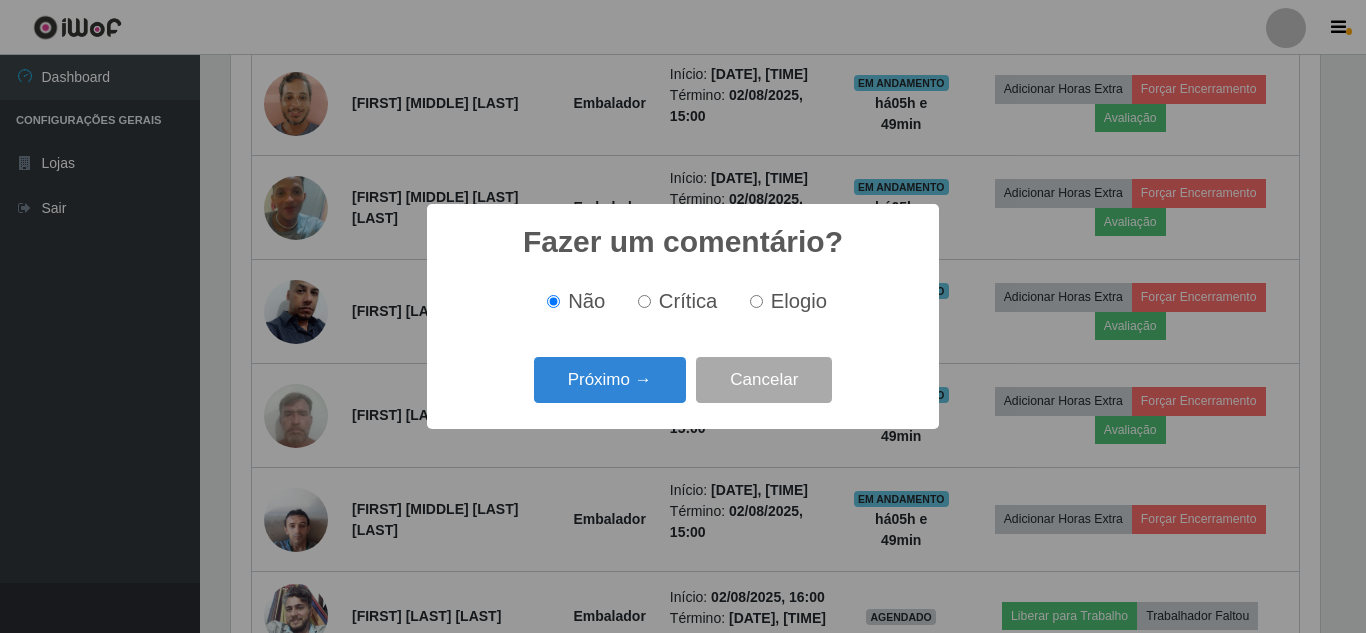 click on "Próximo →" at bounding box center [610, 380] 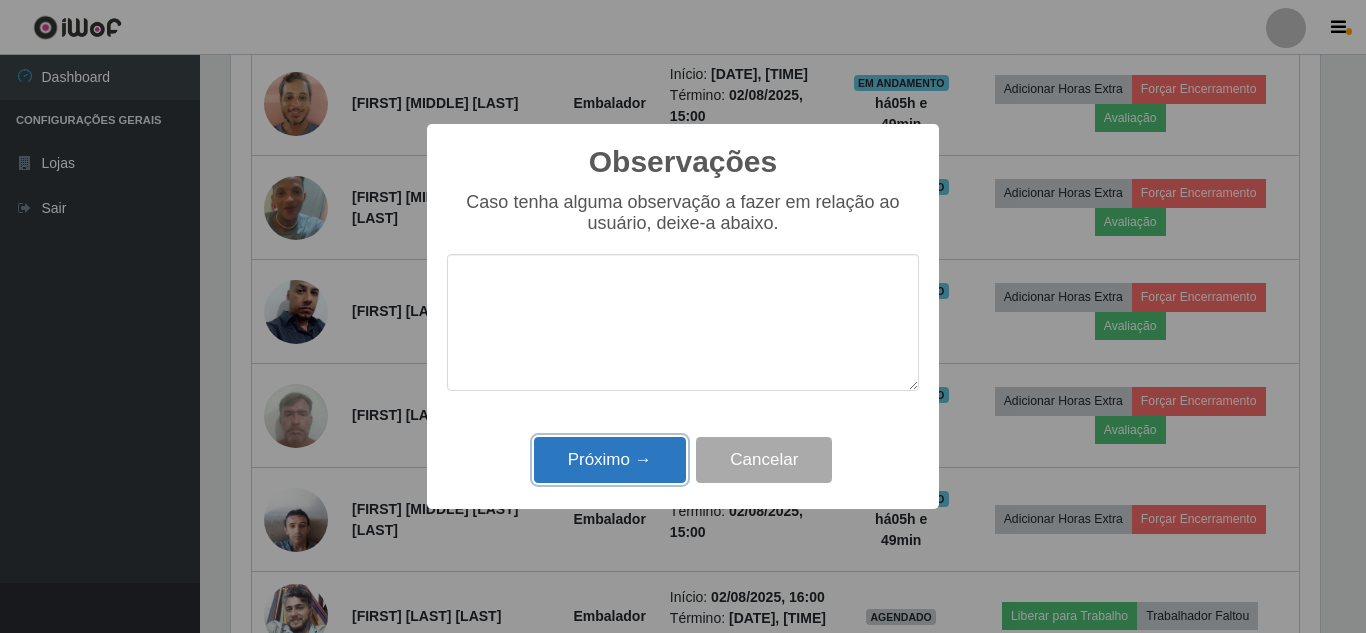 click on "Próximo →" at bounding box center [610, 460] 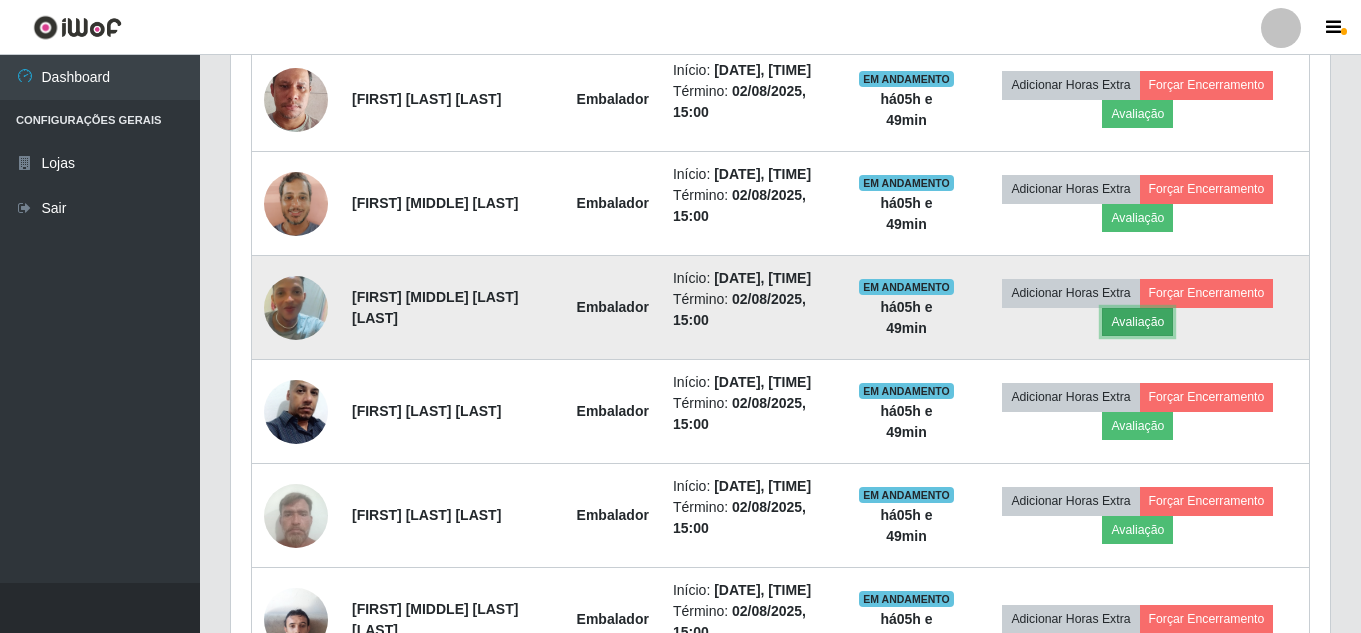 click on "Avaliação" at bounding box center [1137, 322] 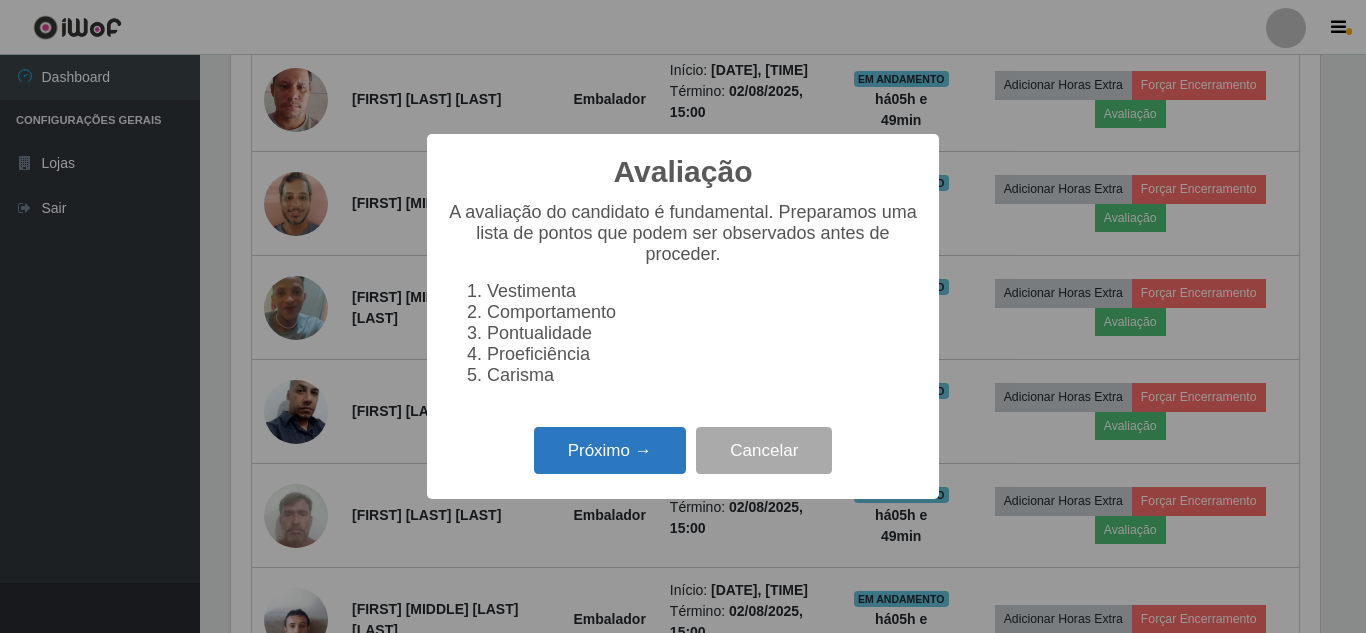 click on "Próximo →" at bounding box center (610, 450) 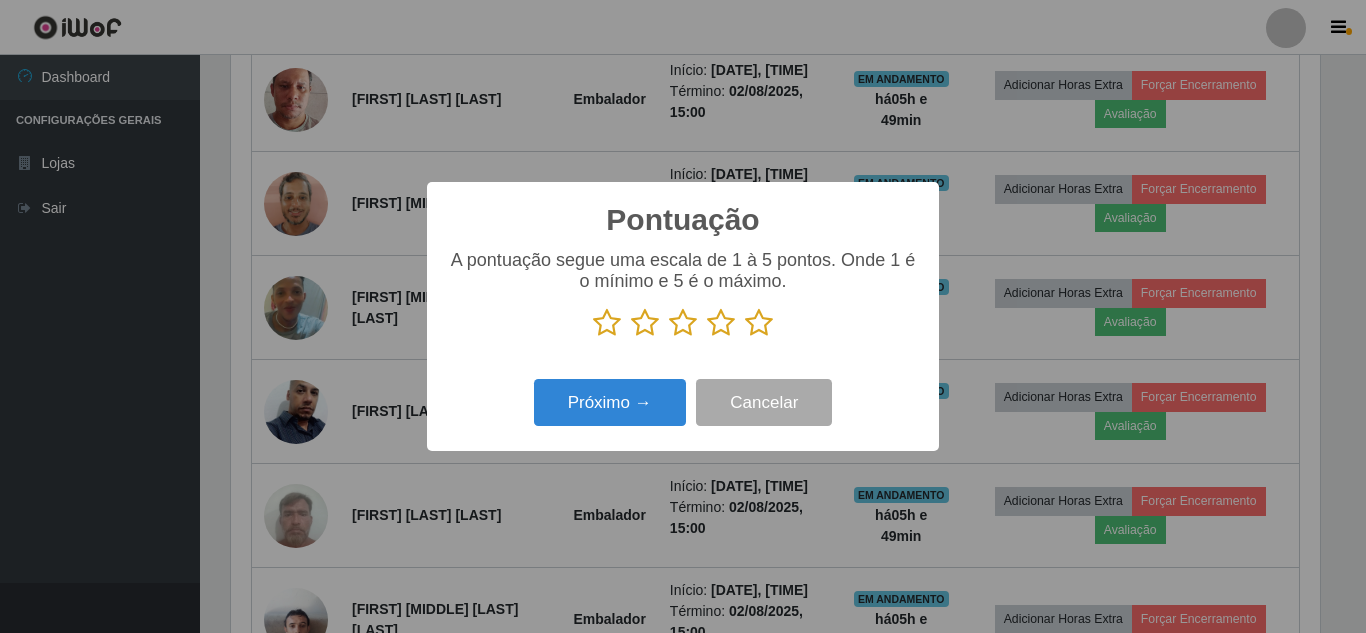 click at bounding box center [759, 323] 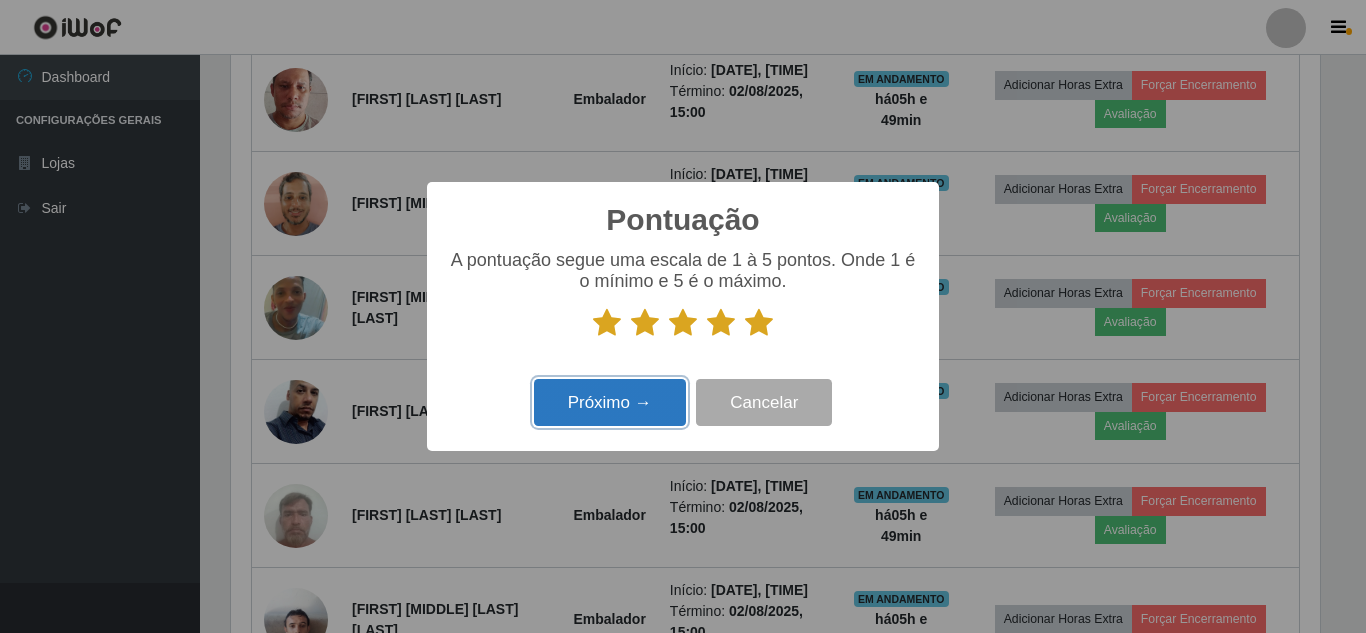 click on "Próximo →" at bounding box center [610, 402] 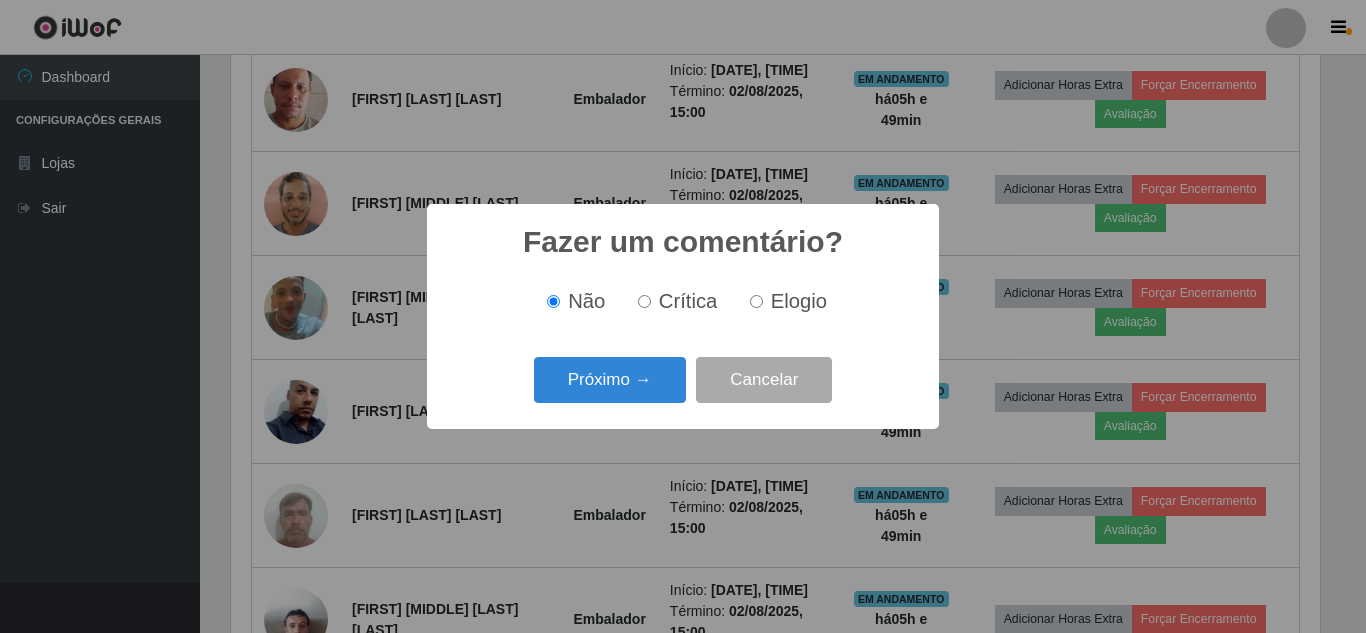 click on "Próximo →" at bounding box center (610, 380) 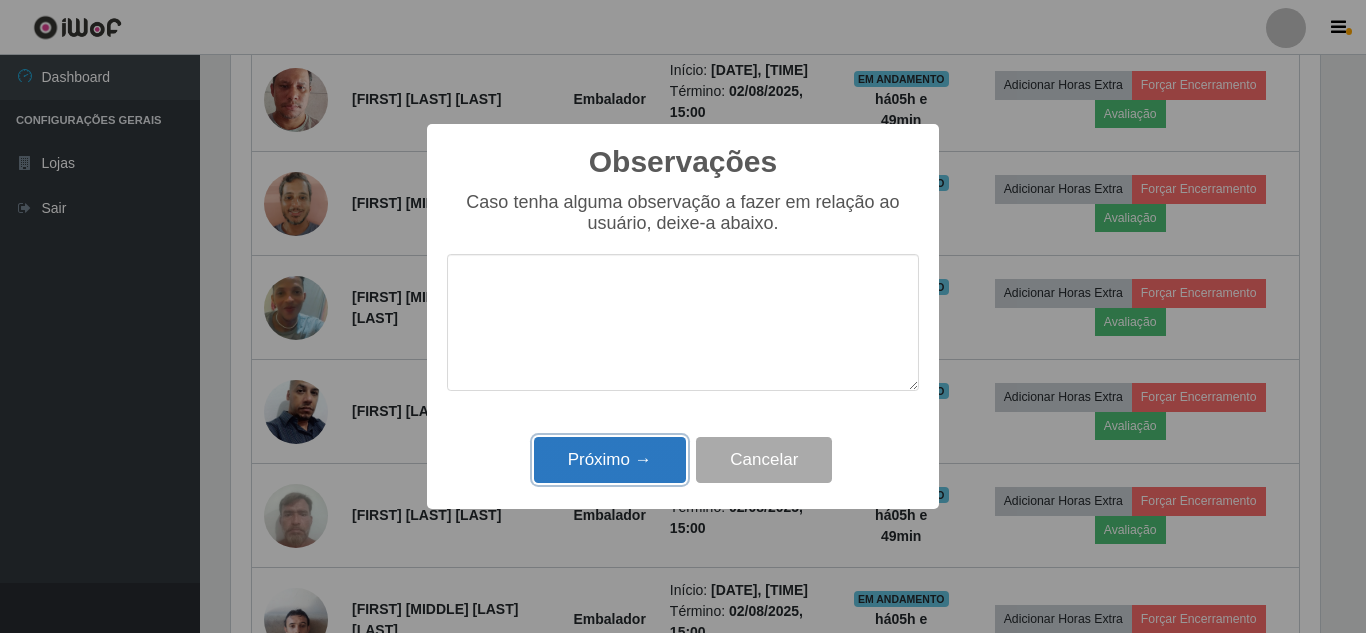 click on "Próximo →" at bounding box center (610, 460) 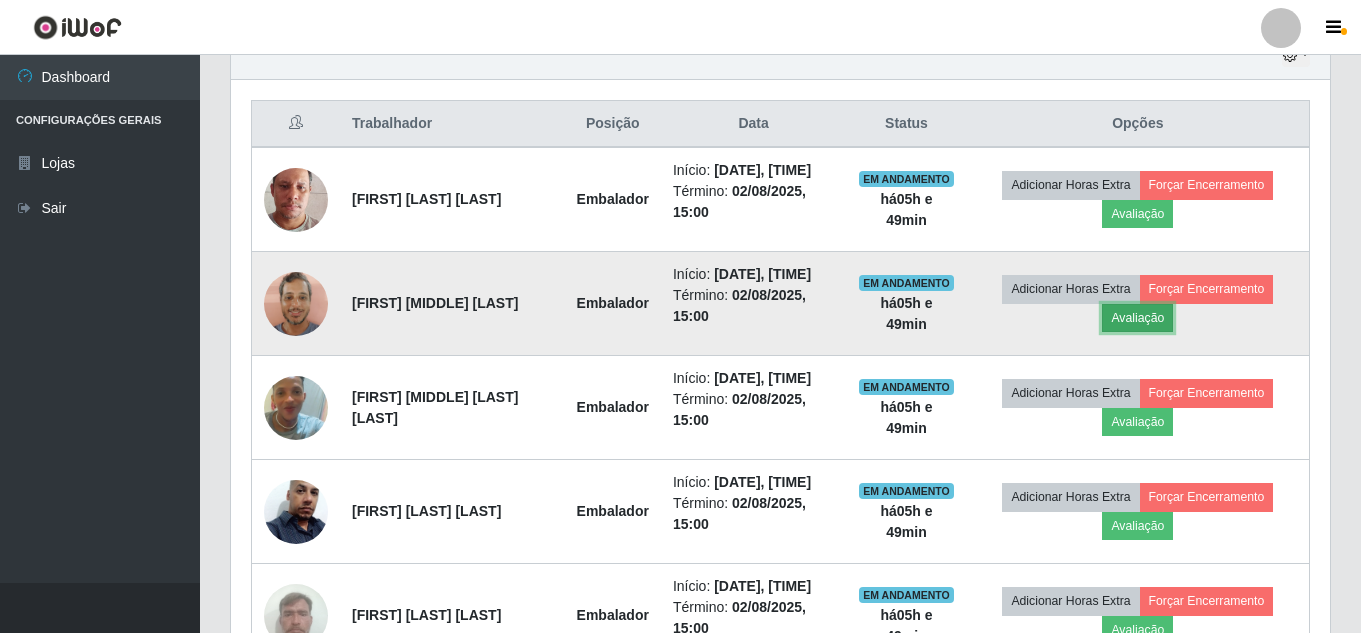 click on "Avaliação" at bounding box center (1137, 318) 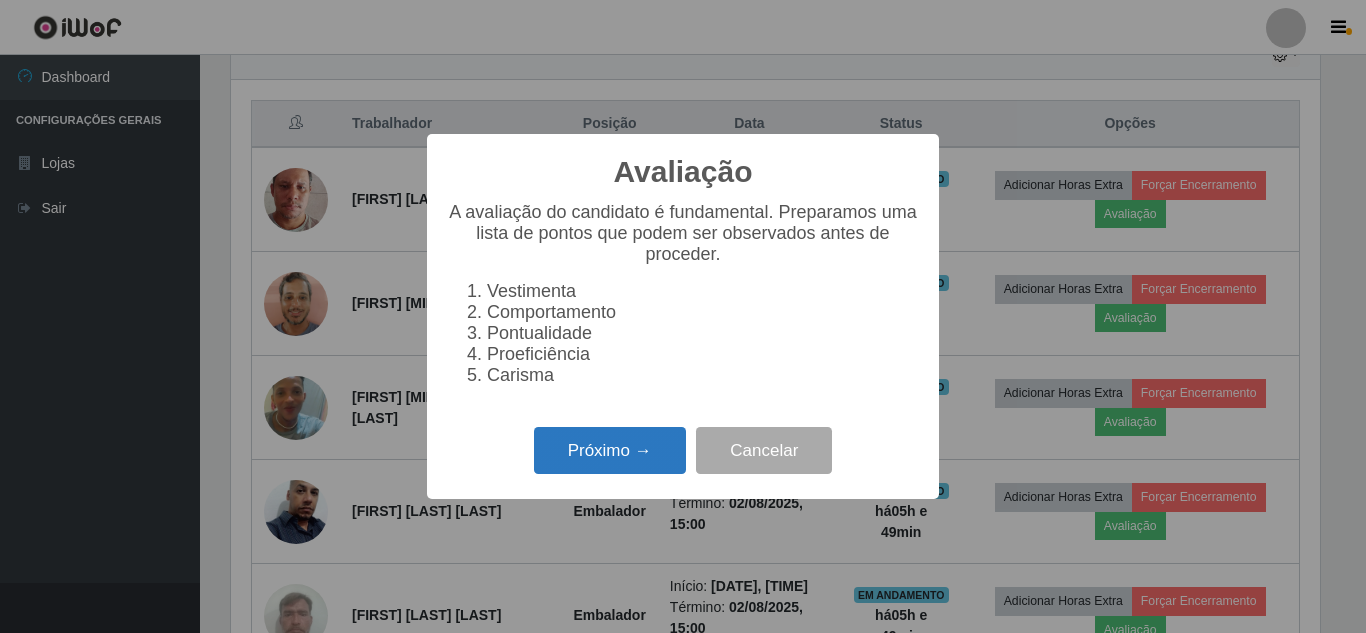 click on "Próximo →" at bounding box center (610, 450) 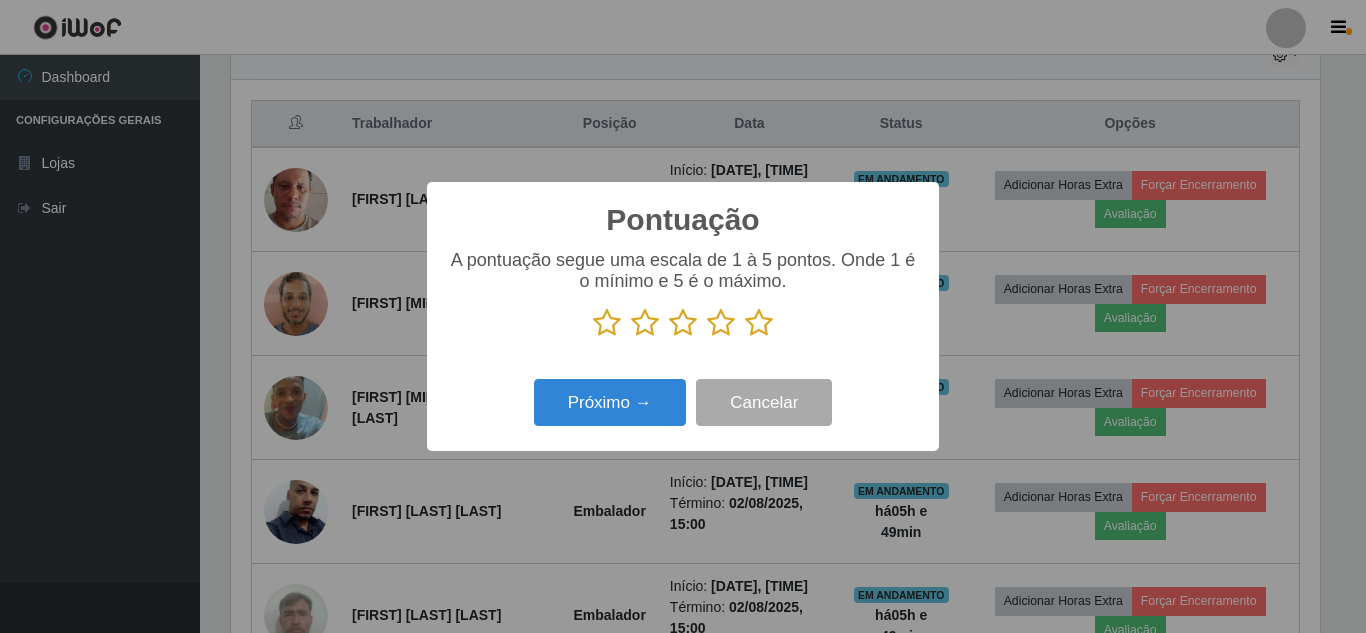 click at bounding box center (759, 323) 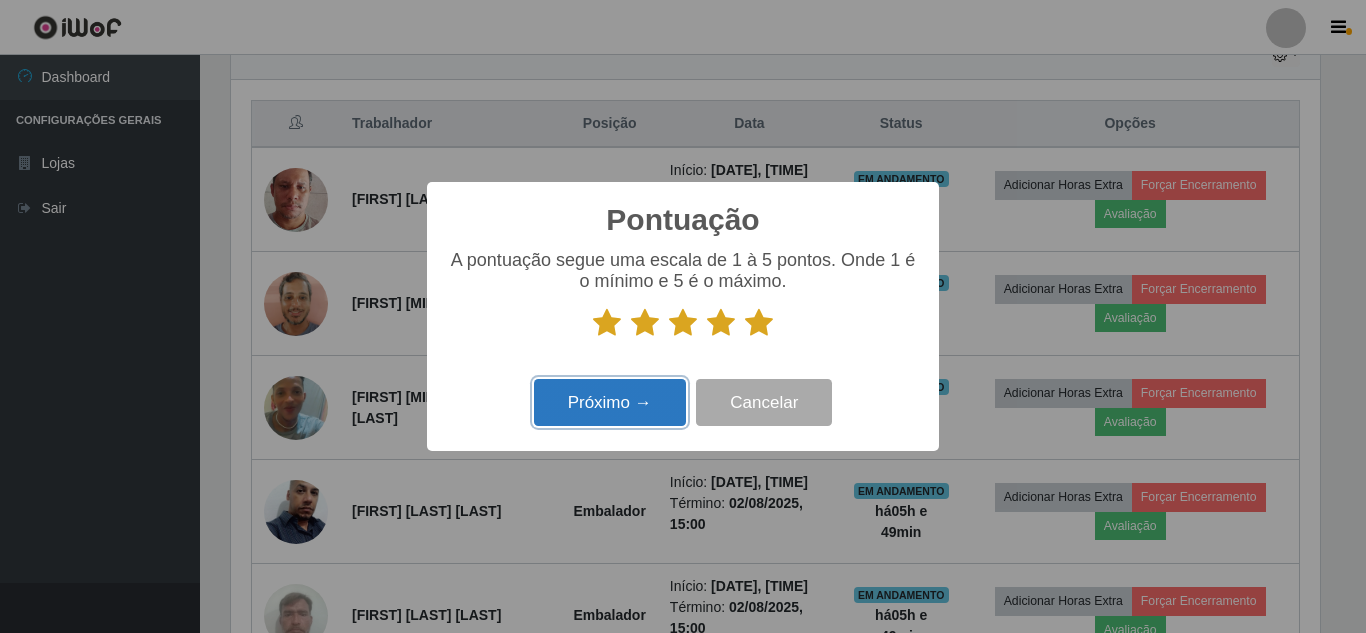 click on "Próximo →" at bounding box center (610, 402) 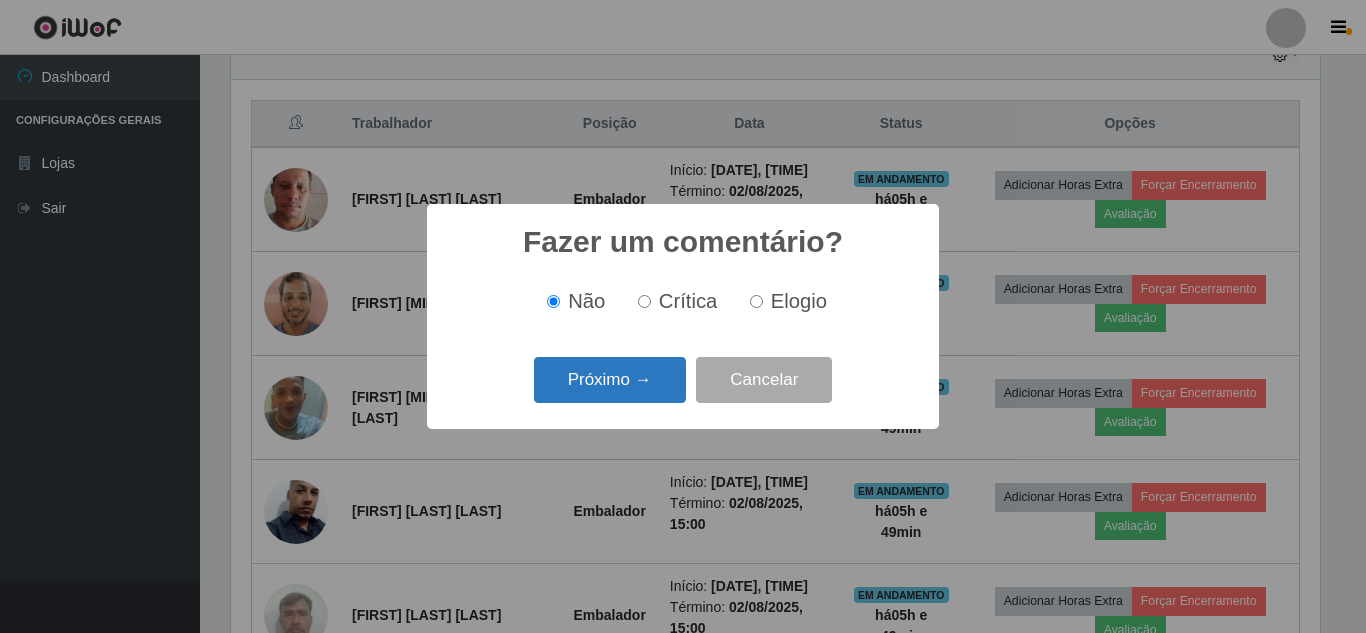 click on "Próximo →" at bounding box center (610, 380) 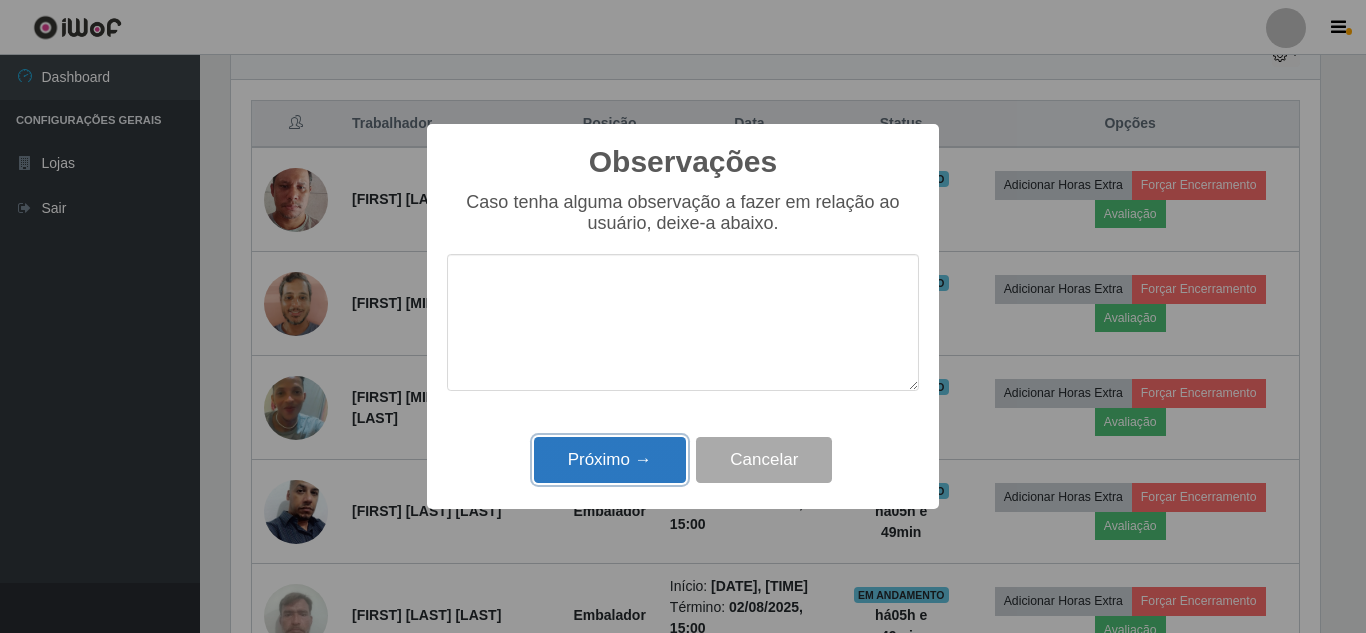 click on "Próximo →" at bounding box center (610, 460) 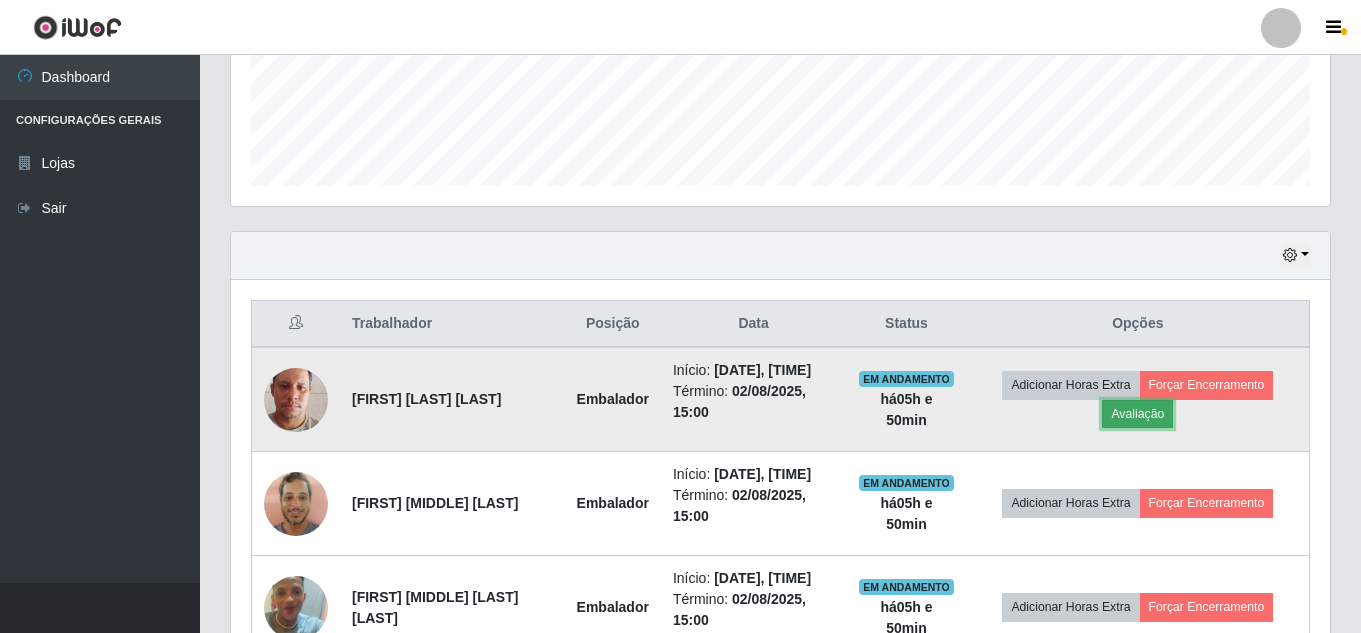 click on "Avaliação" at bounding box center (1137, 414) 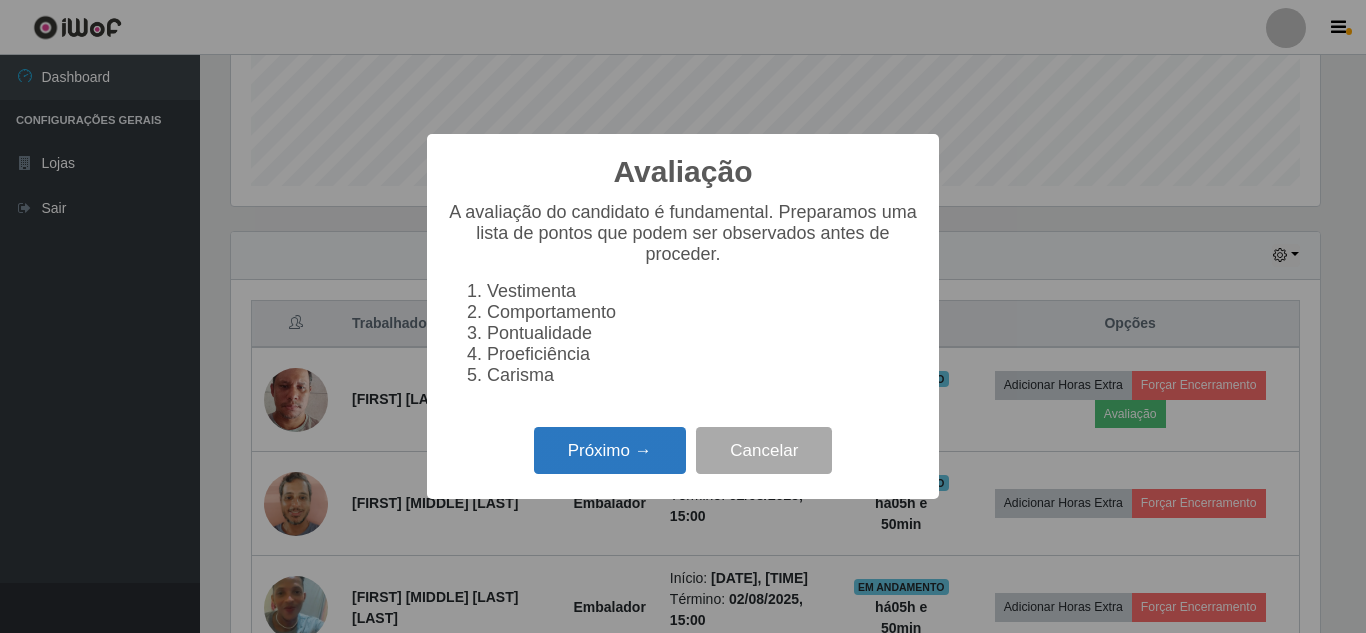 click on "Próximo →" at bounding box center (610, 450) 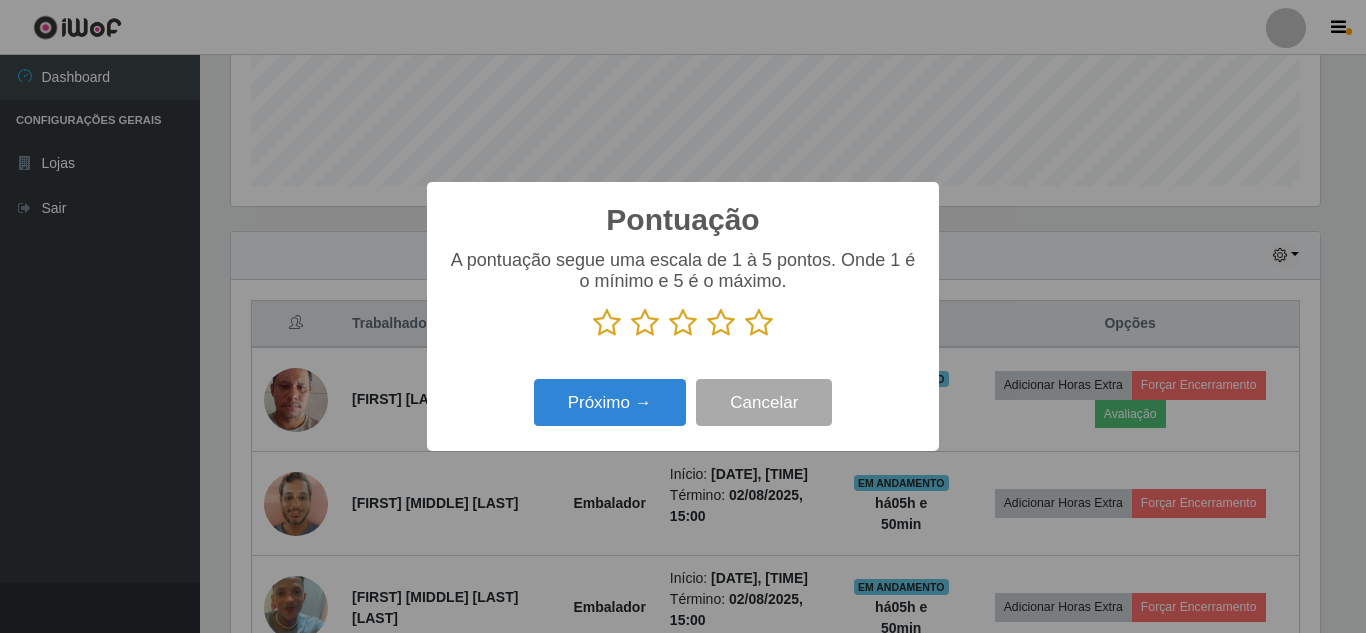 drag, startPoint x: 764, startPoint y: 331, endPoint x: 691, endPoint y: 364, distance: 80.11242 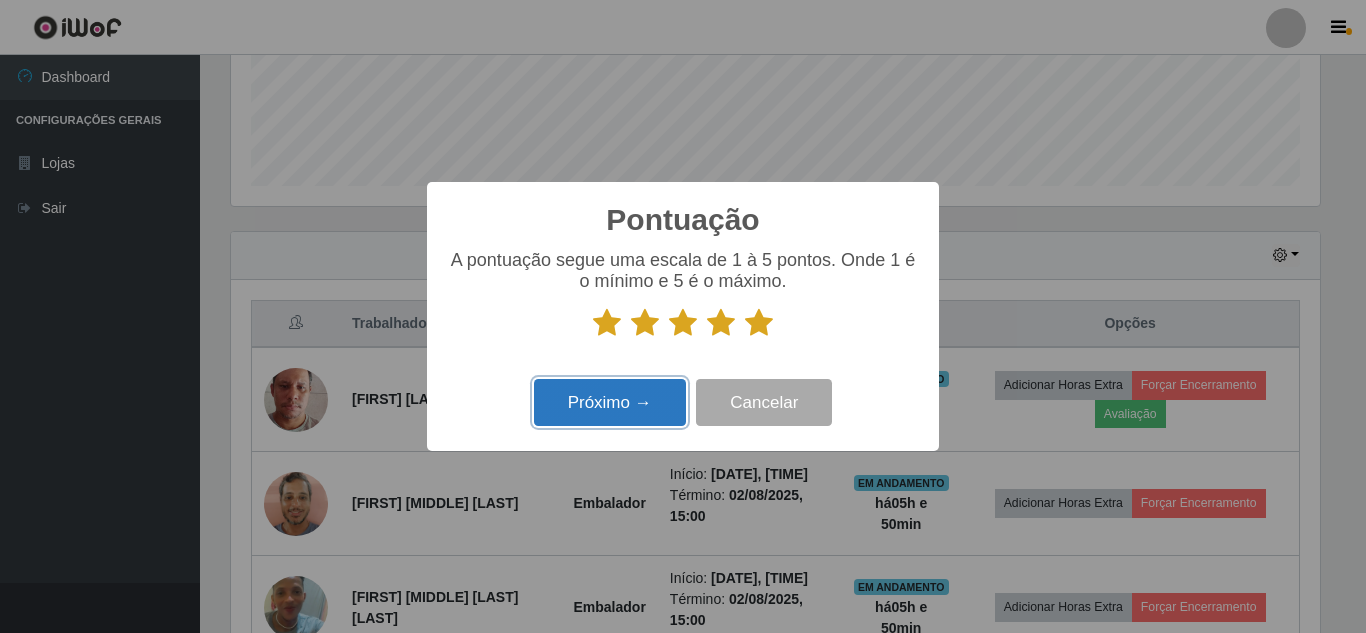 click on "Próximo →" at bounding box center (610, 402) 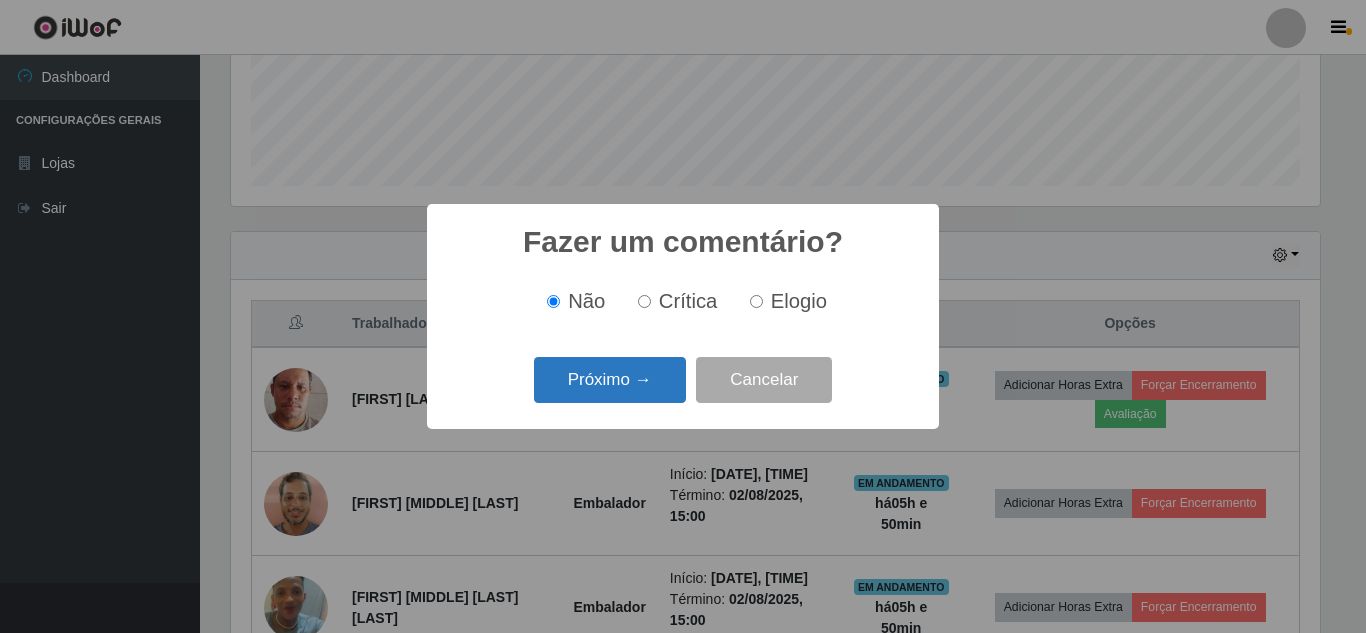 click on "Próximo →" at bounding box center (610, 380) 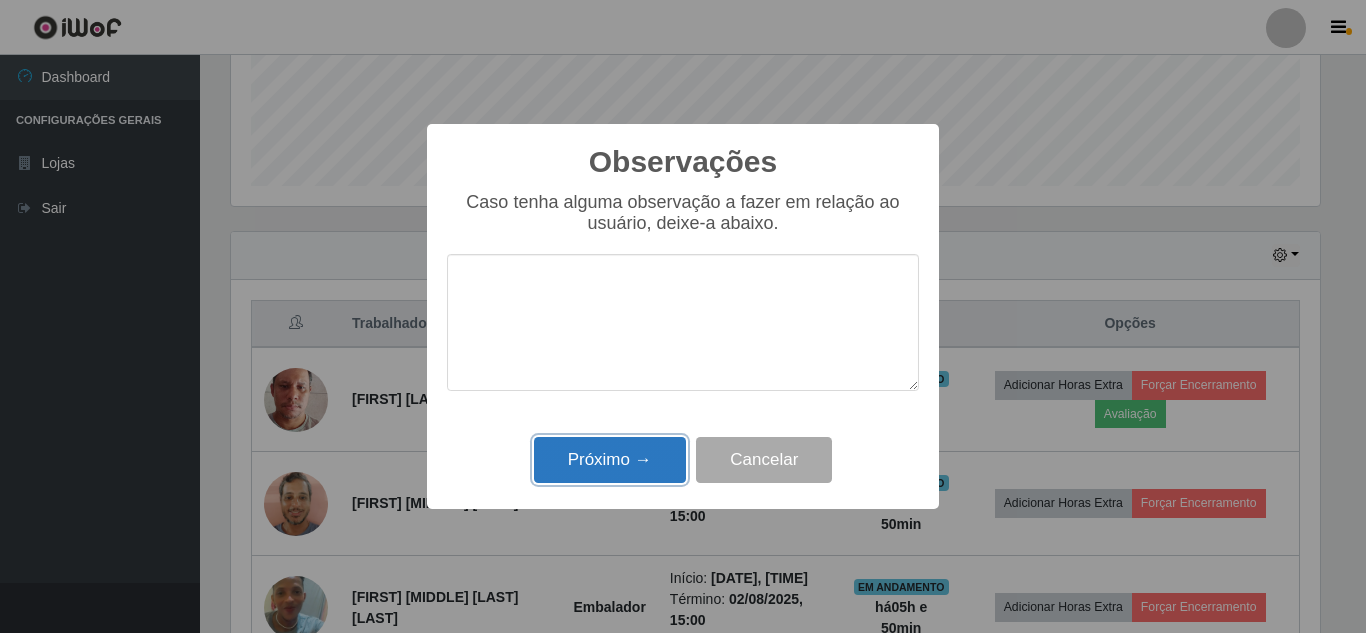 click on "Próximo →" at bounding box center (610, 460) 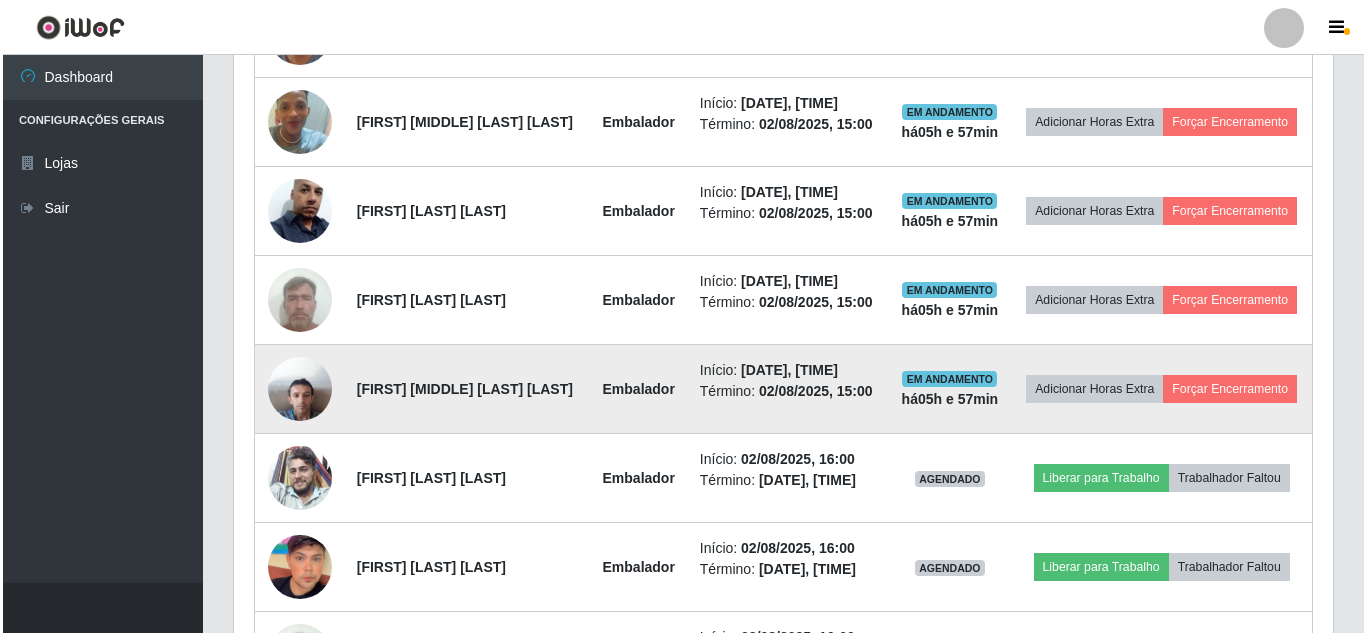 scroll, scrollTop: 953, scrollLeft: 0, axis: vertical 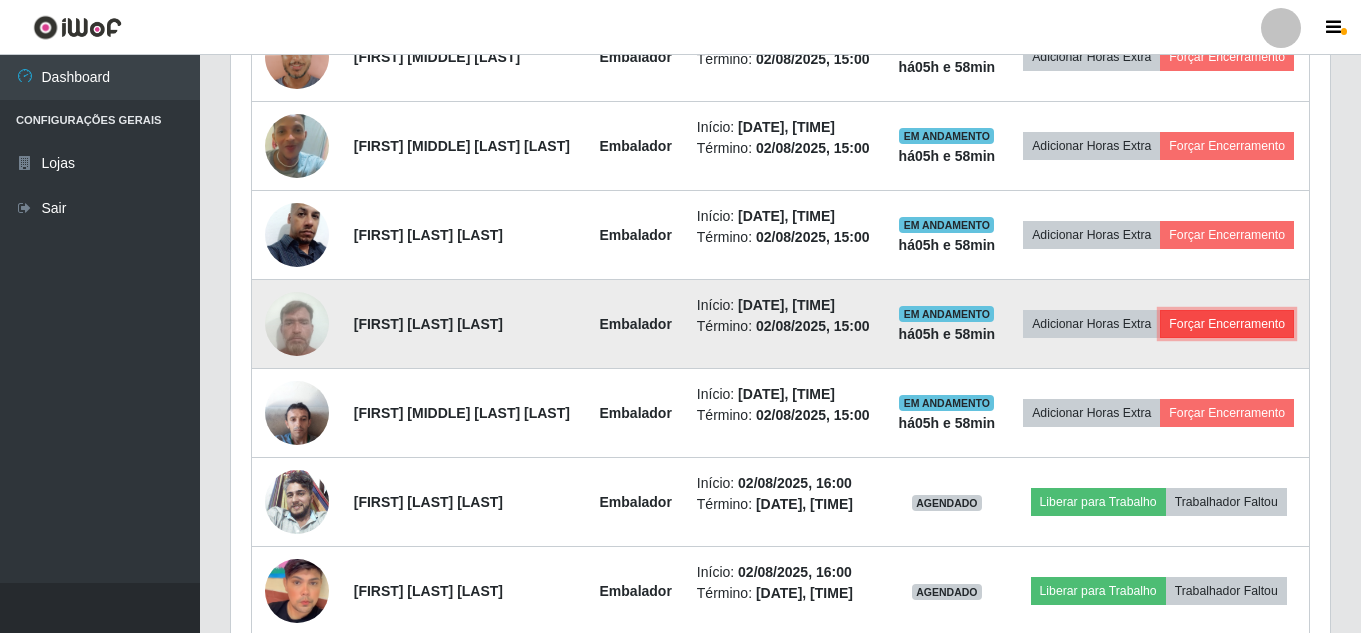 click on "Forçar Encerramento" at bounding box center [1227, 324] 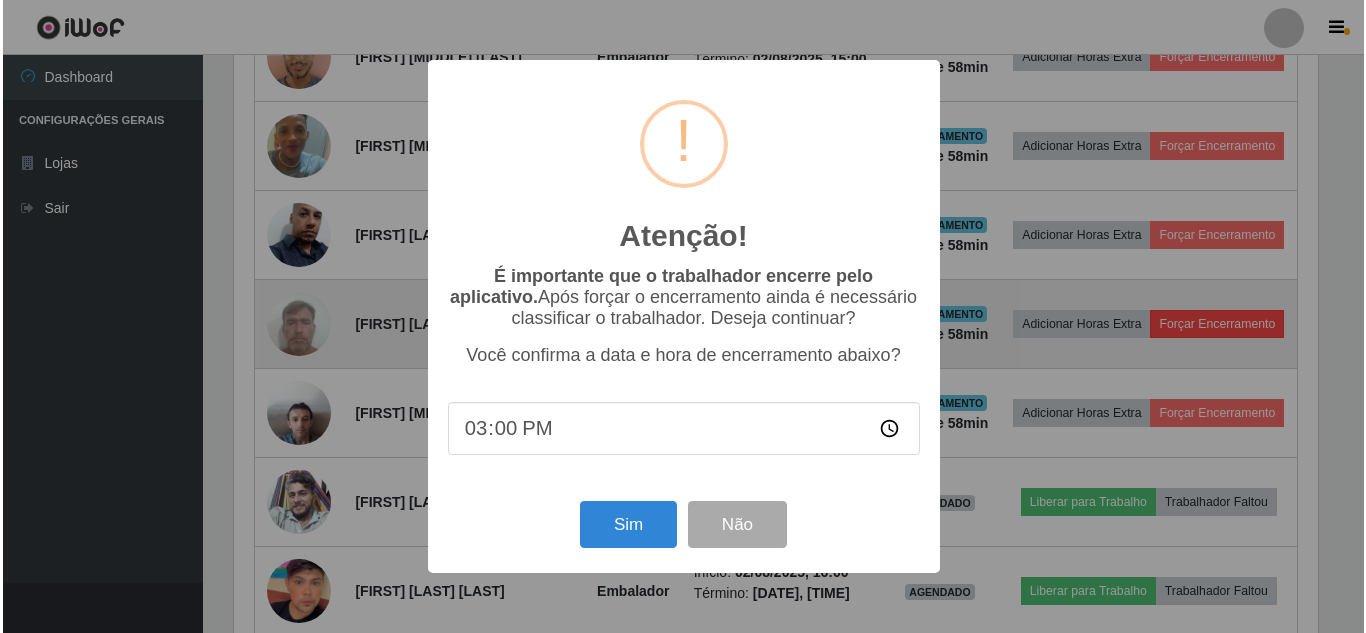 scroll, scrollTop: 999585, scrollLeft: 998911, axis: both 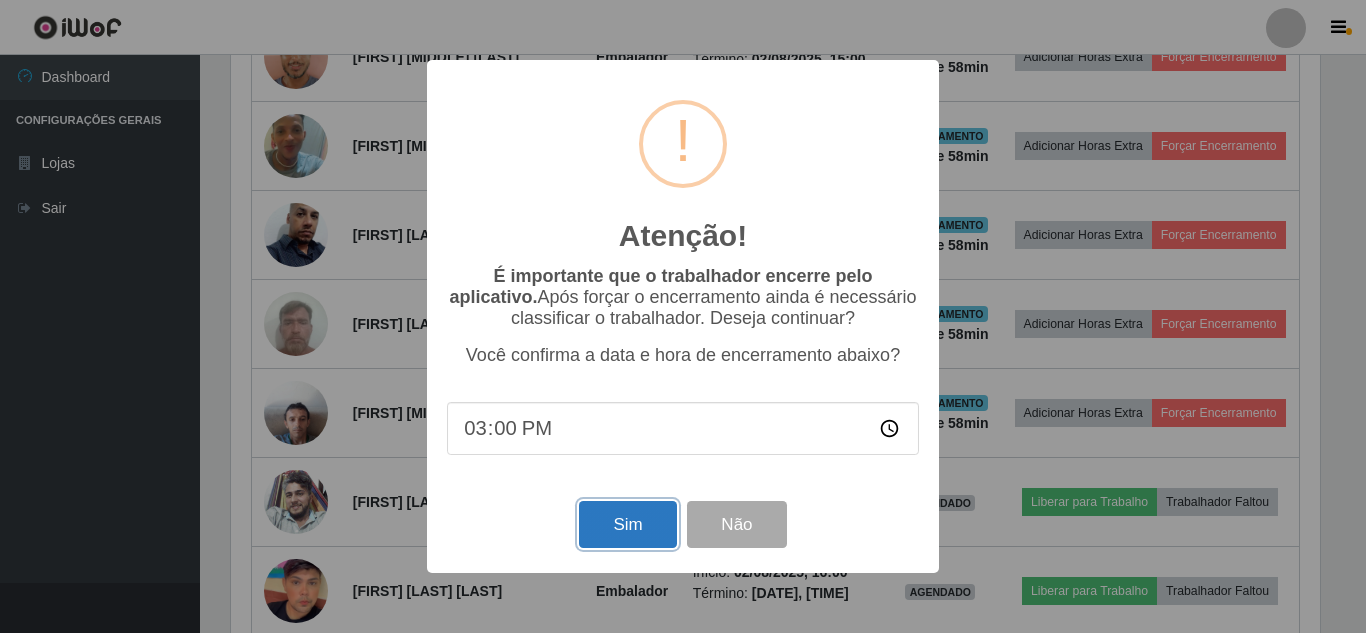 click on "Sim" at bounding box center (627, 524) 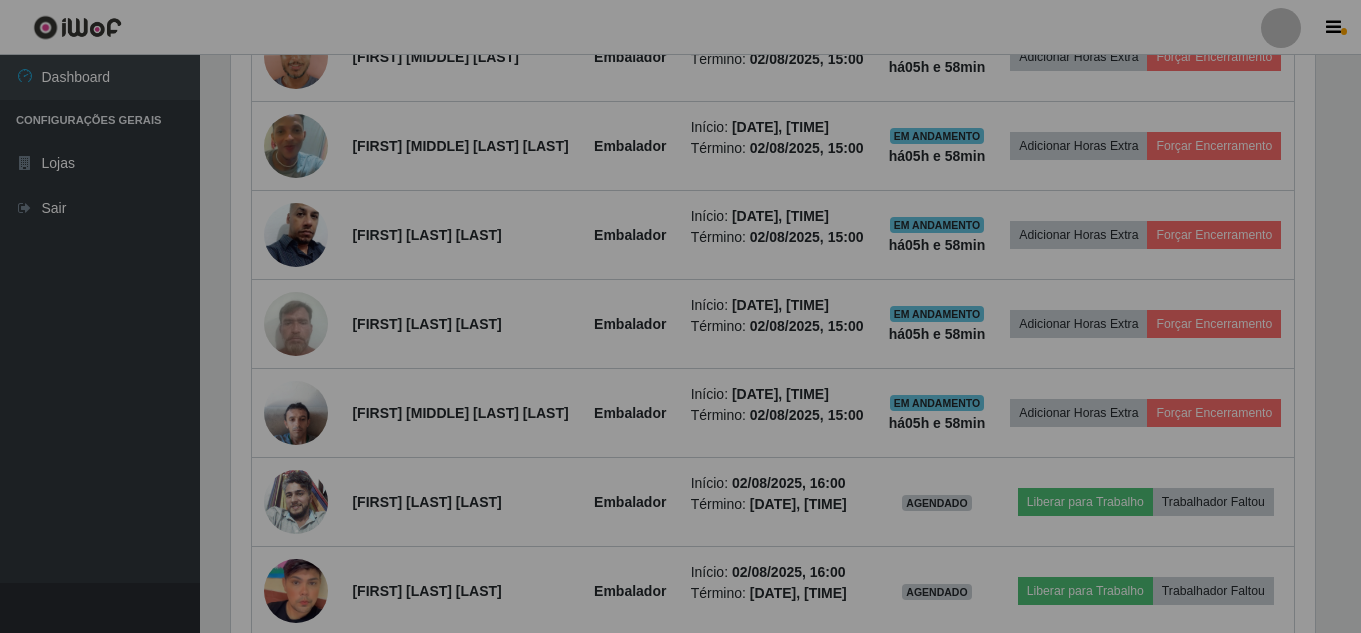scroll, scrollTop: 999585, scrollLeft: 998901, axis: both 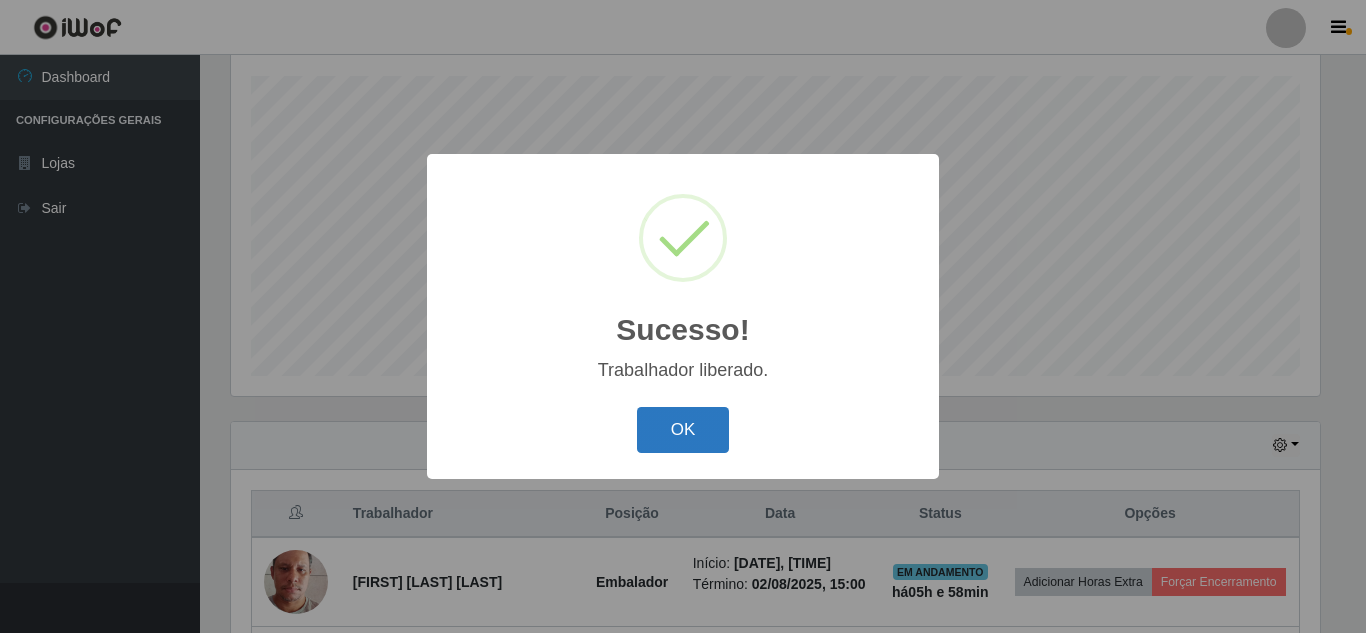 click on "OK" at bounding box center [683, 430] 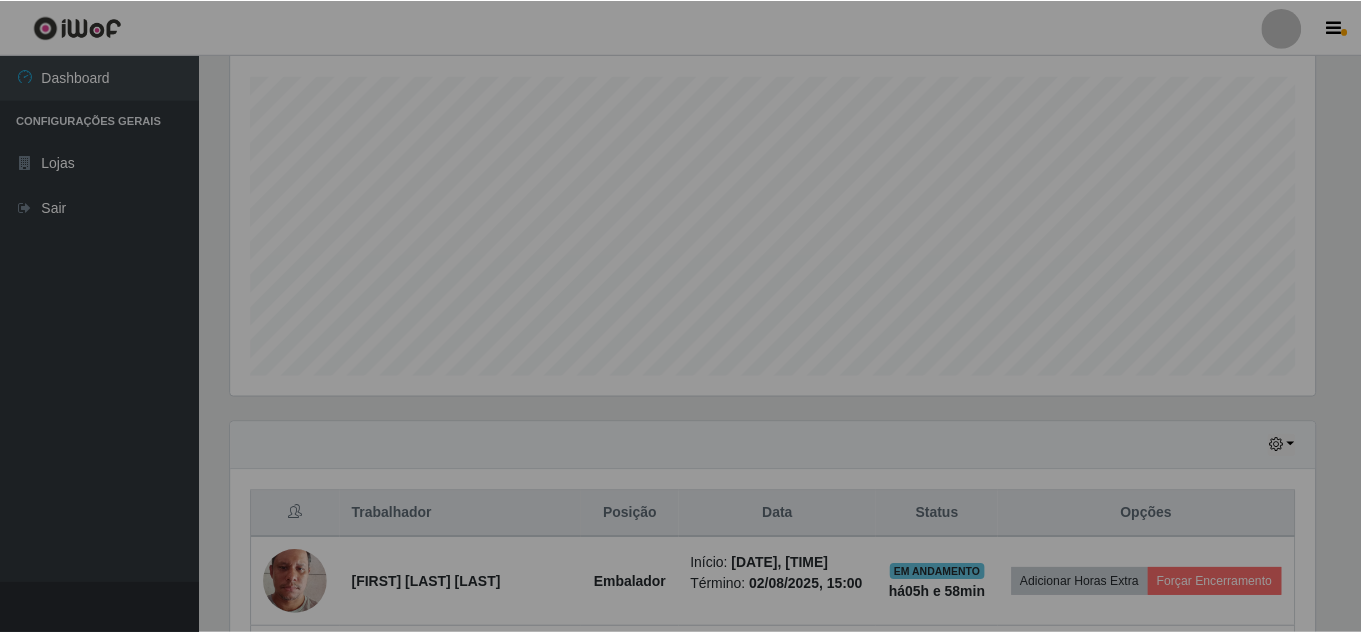 scroll, scrollTop: 999585, scrollLeft: 998901, axis: both 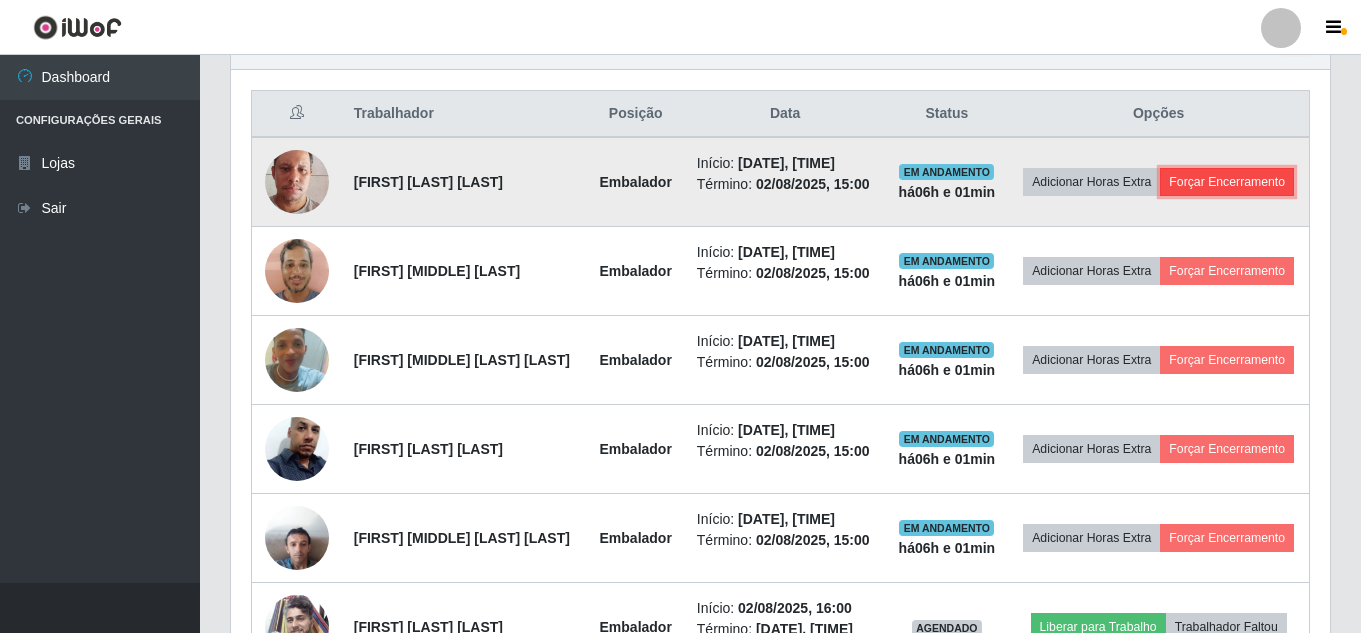 click on "Forçar Encerramento" at bounding box center (1227, 182) 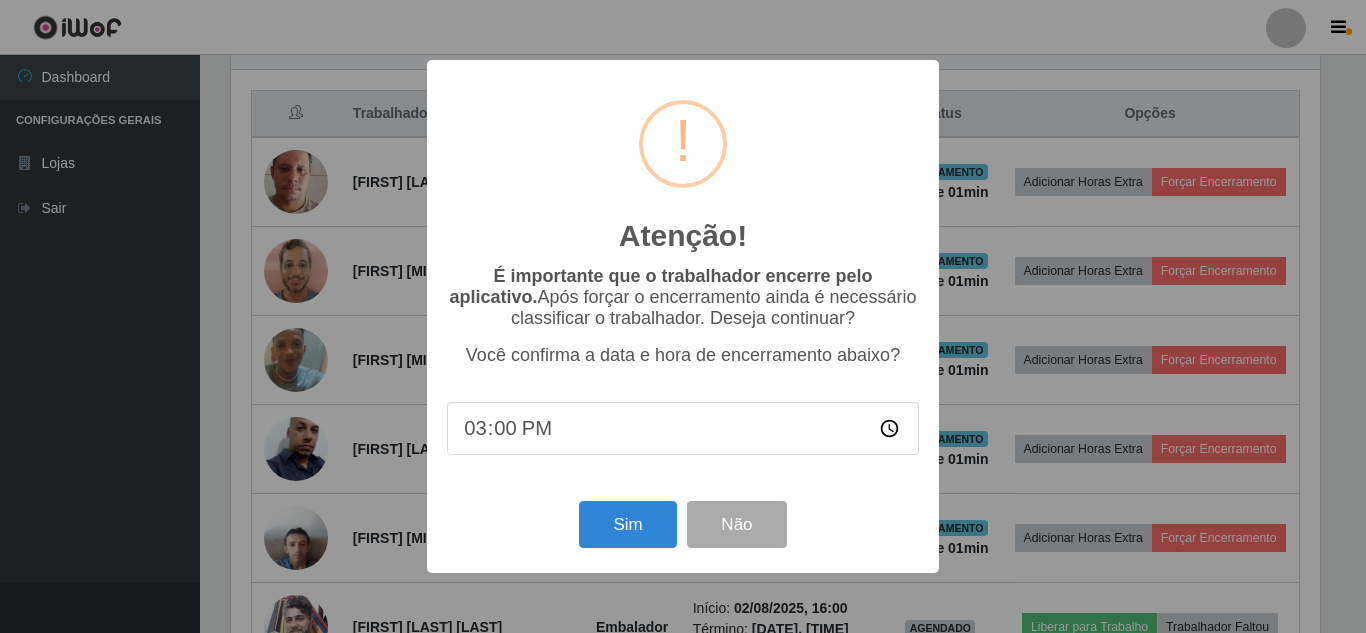 scroll, scrollTop: 999585, scrollLeft: 998911, axis: both 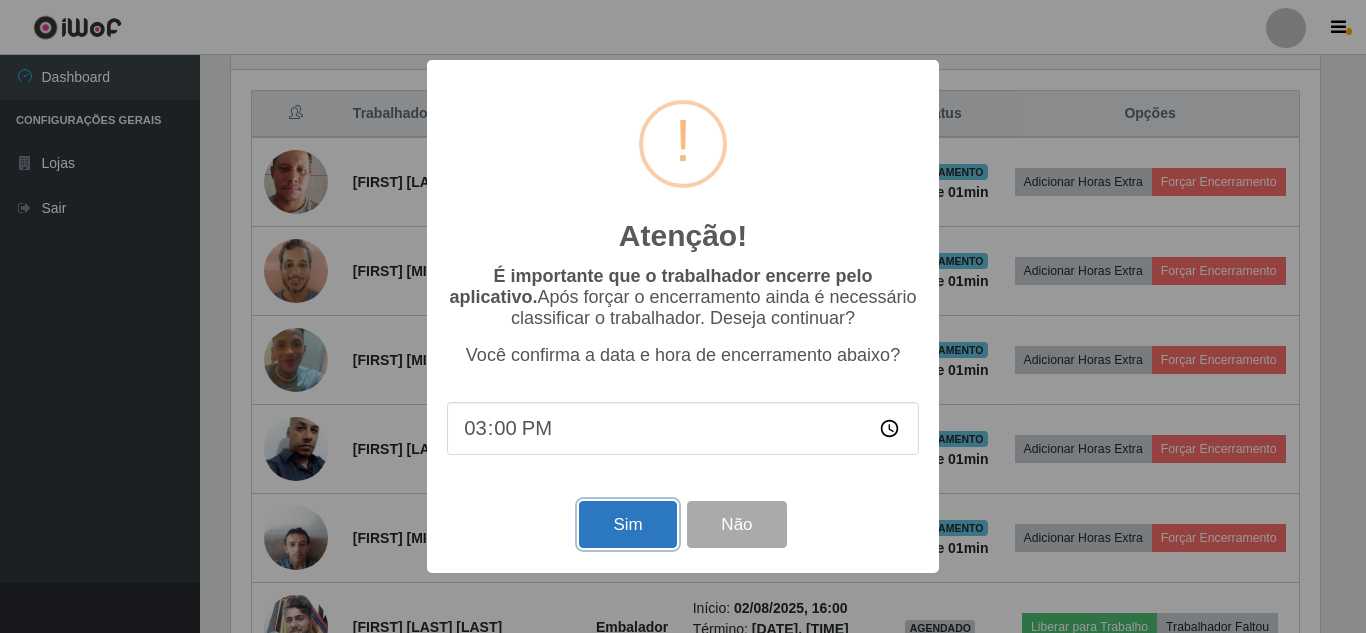 click on "Sim" at bounding box center [627, 524] 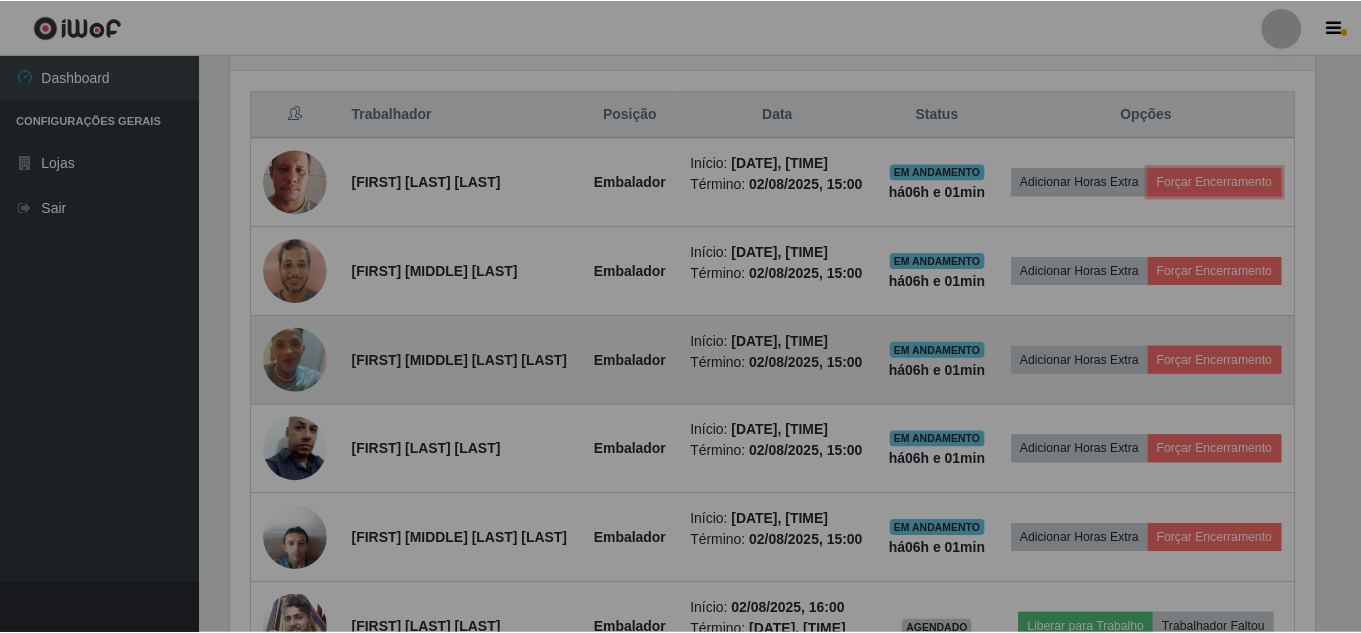 scroll, scrollTop: 999585, scrollLeft: 998901, axis: both 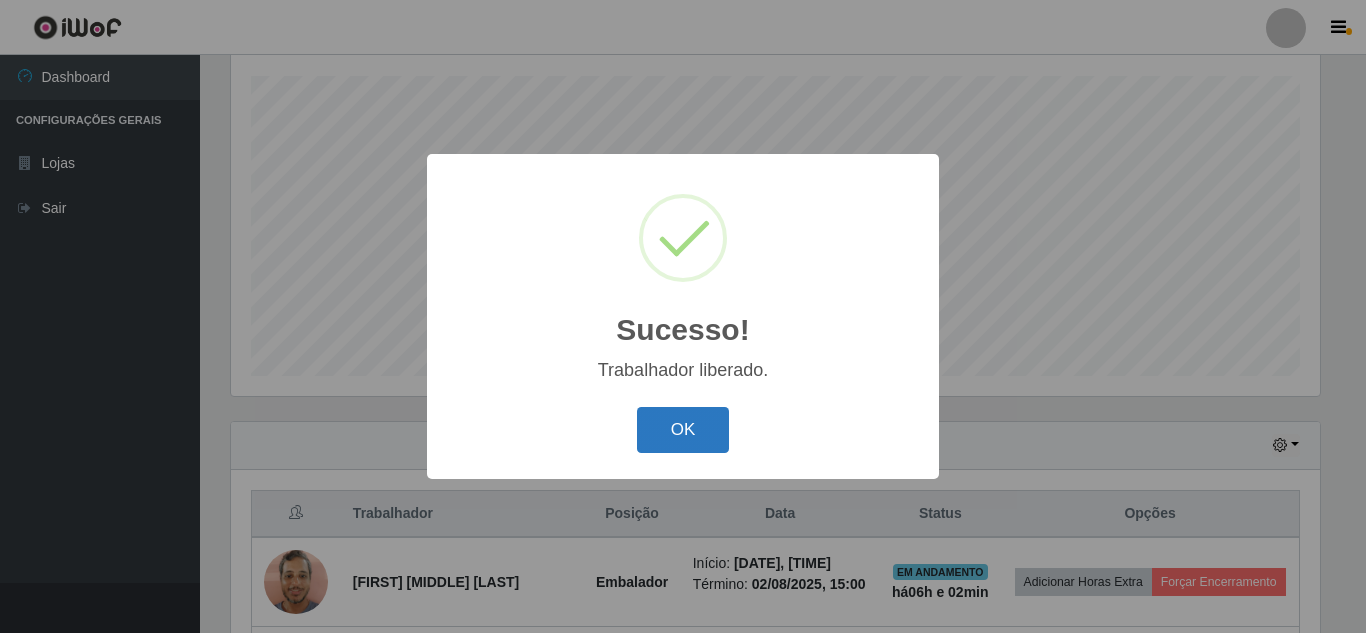 click on "OK" at bounding box center [683, 430] 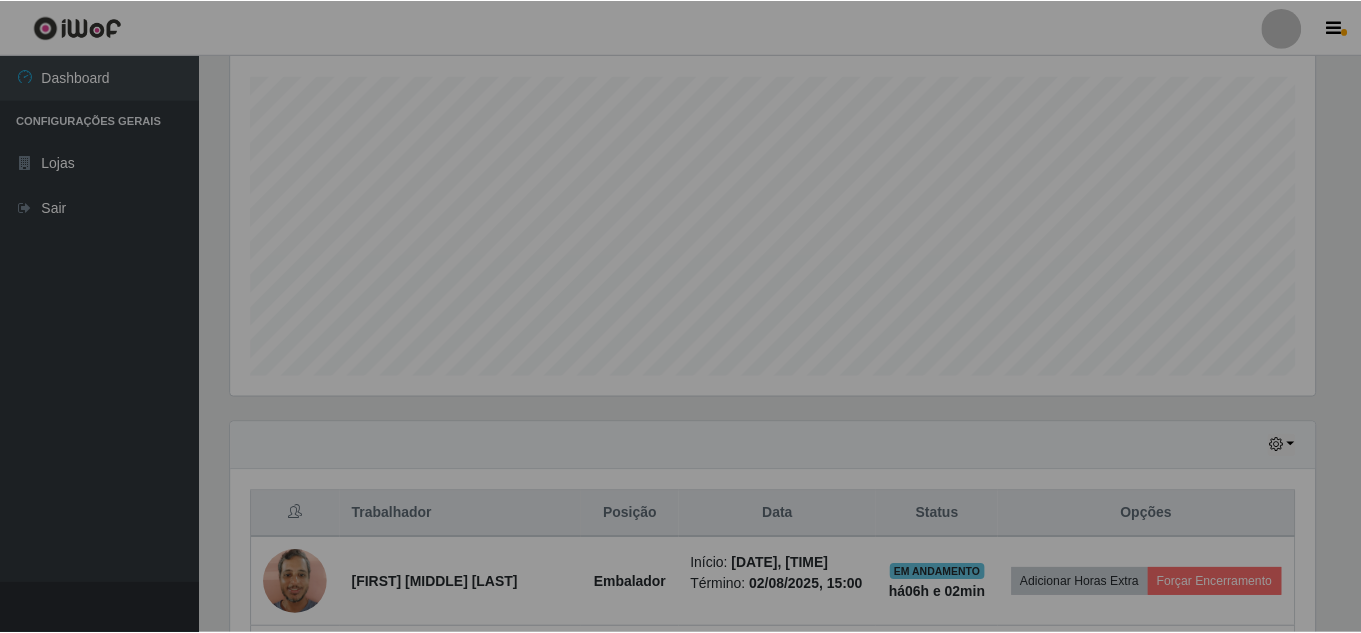 scroll, scrollTop: 999585, scrollLeft: 998901, axis: both 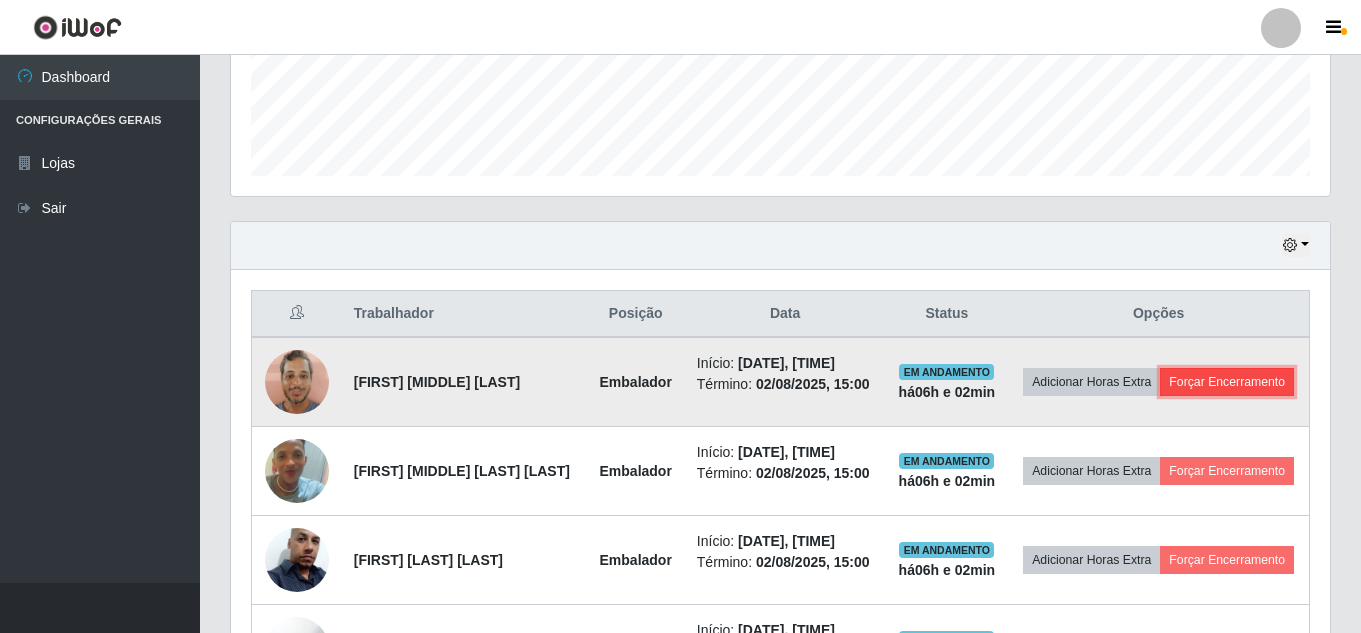 click on "Forçar Encerramento" at bounding box center [1227, 382] 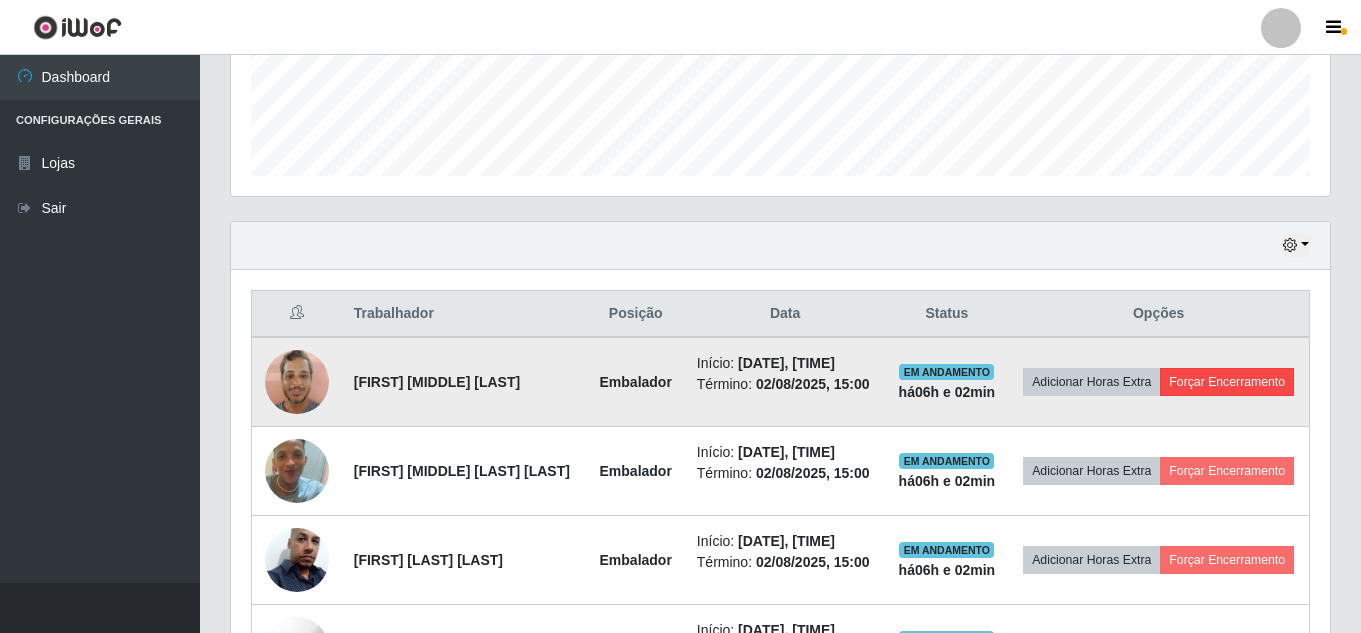 scroll, scrollTop: 999585, scrollLeft: 998911, axis: both 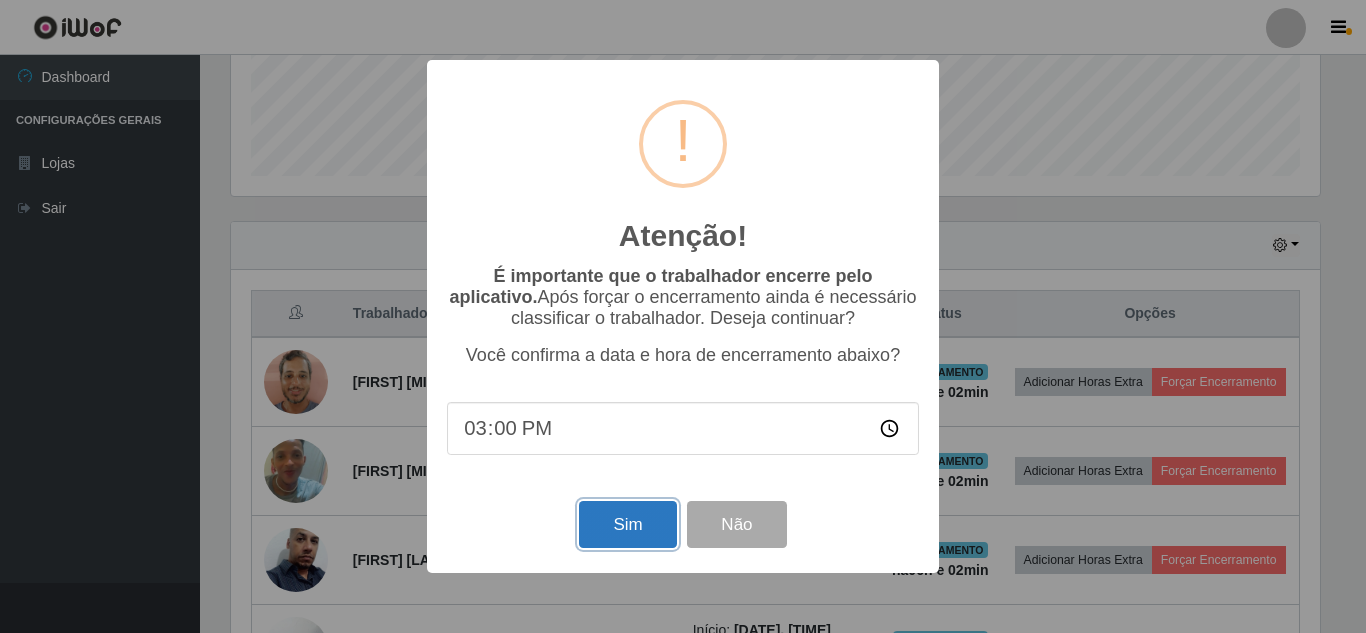 click on "Sim" at bounding box center [627, 524] 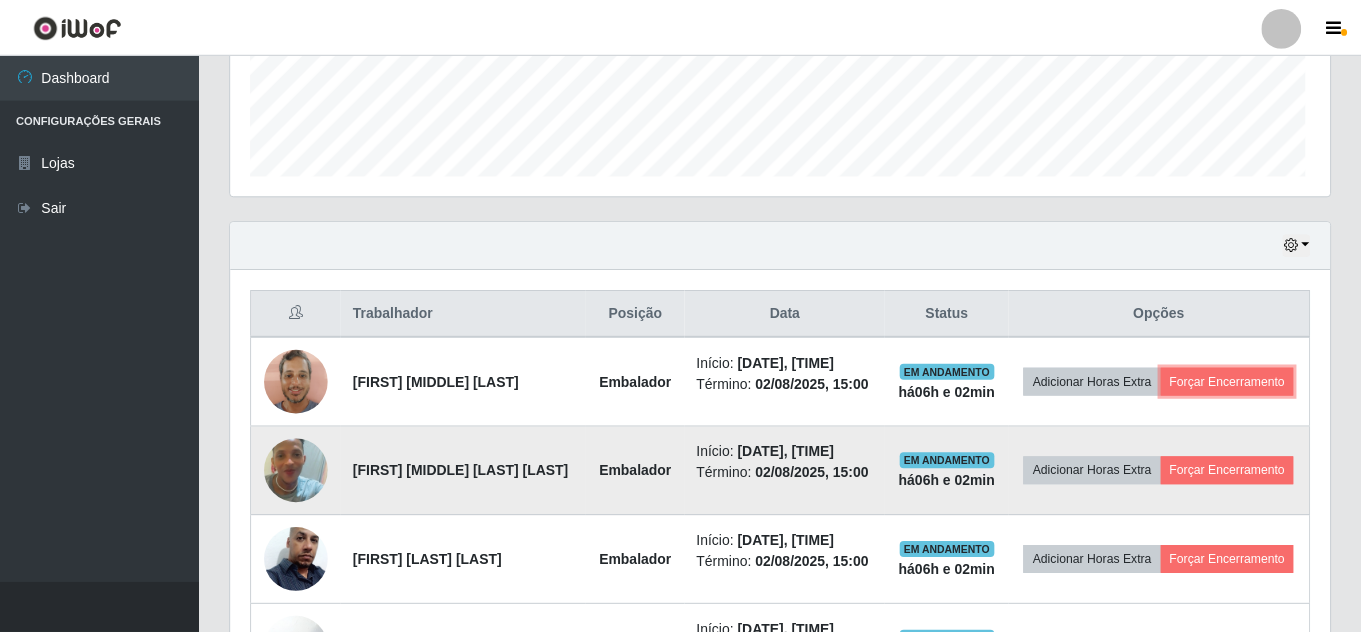 scroll, scrollTop: 999585, scrollLeft: 998901, axis: both 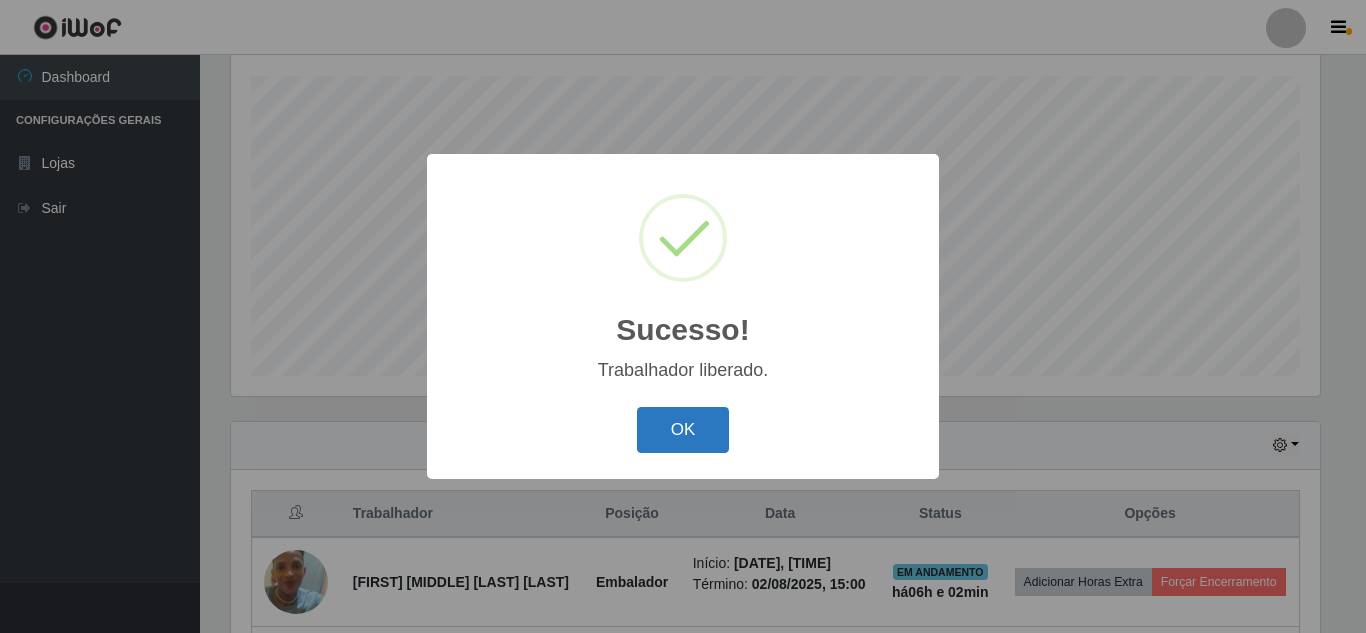 click on "OK" at bounding box center [683, 430] 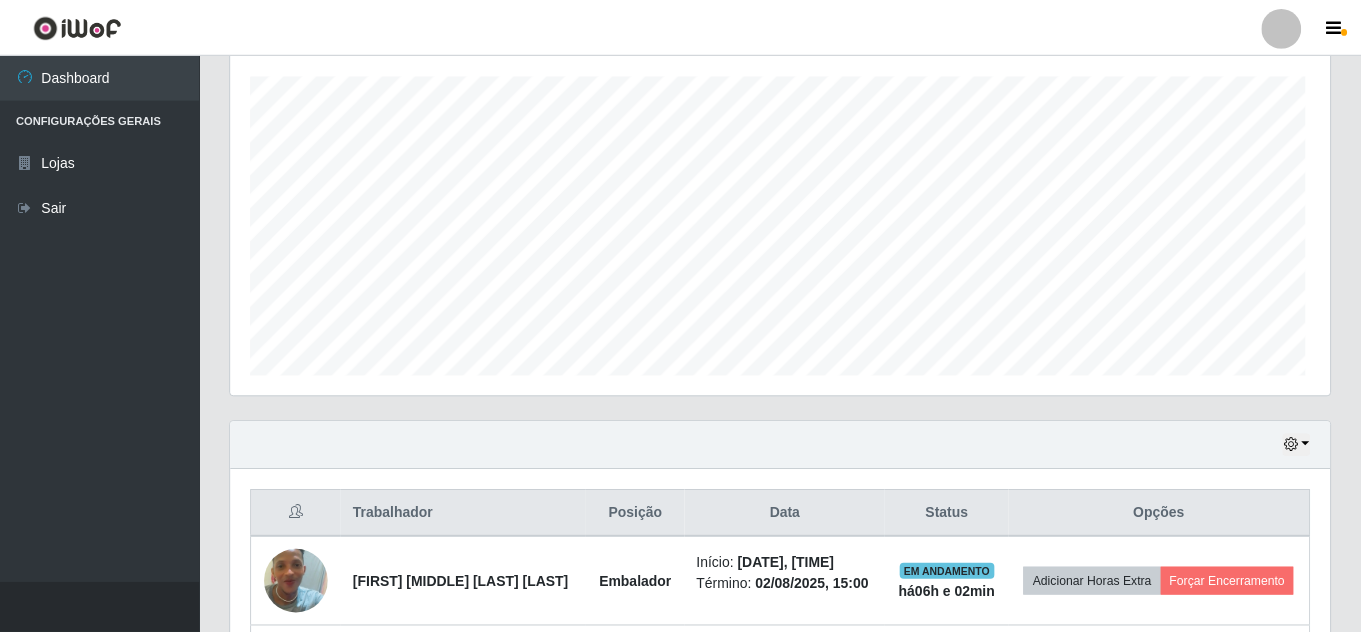 scroll, scrollTop: 999585, scrollLeft: 998901, axis: both 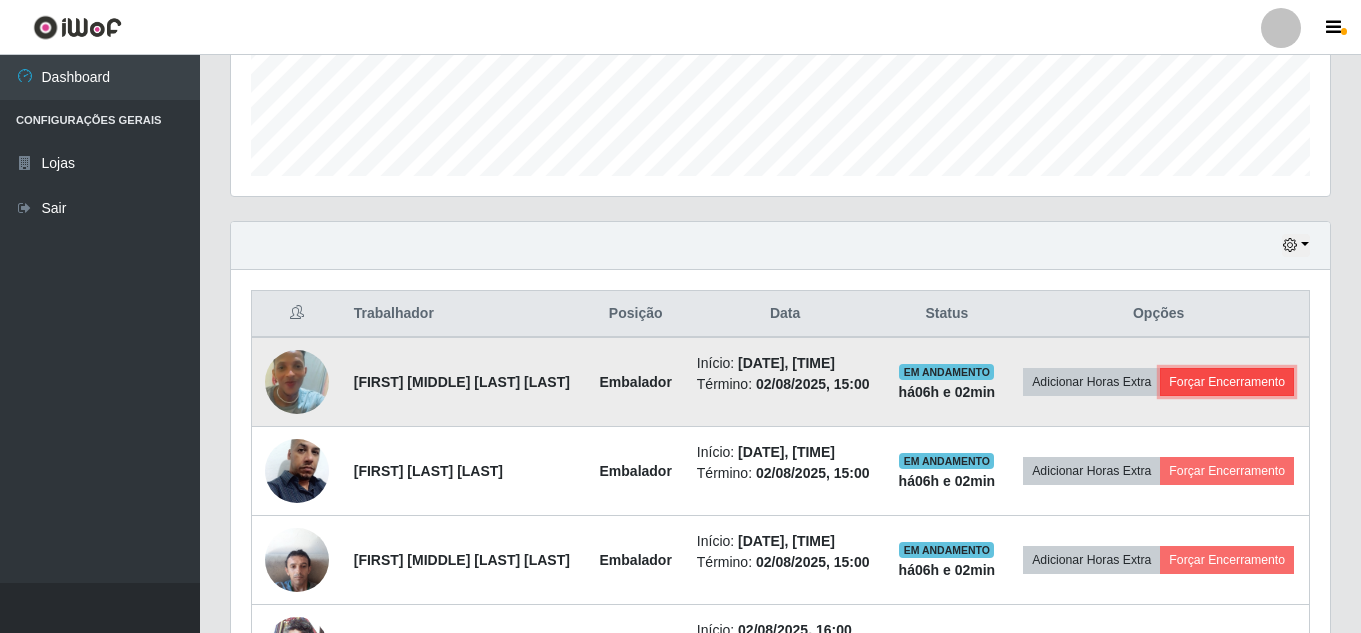 click on "Forçar Encerramento" at bounding box center (1227, 382) 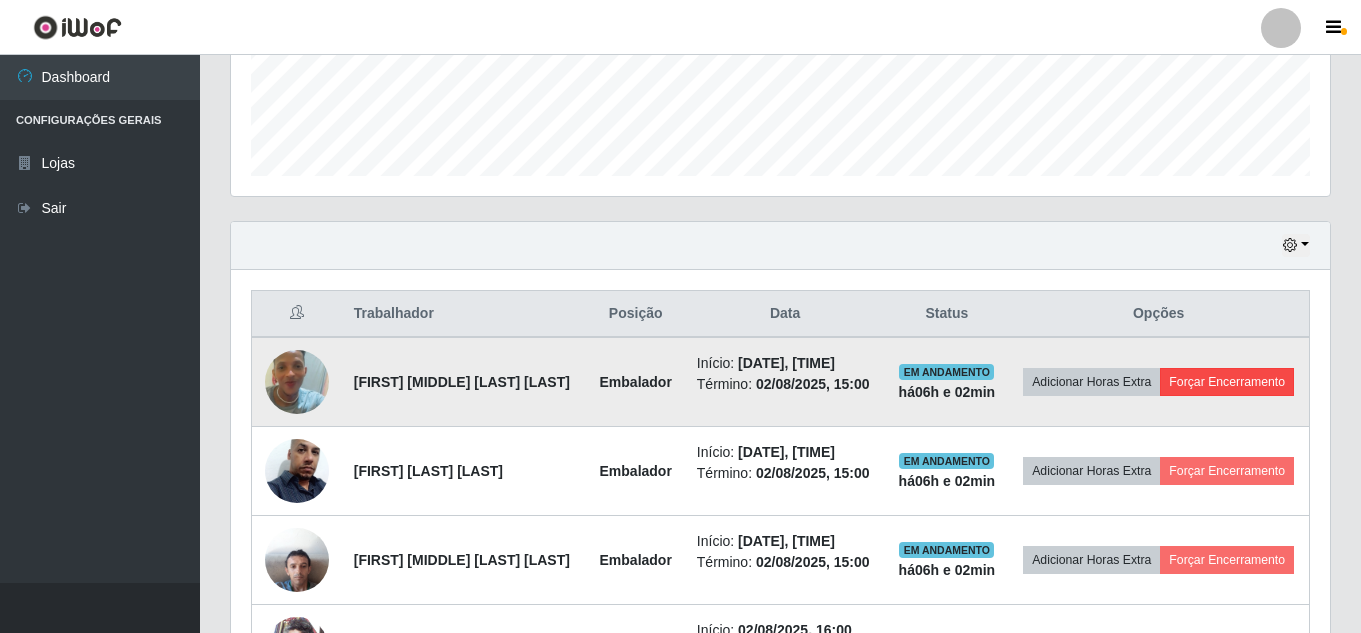scroll, scrollTop: 999585, scrollLeft: 998911, axis: both 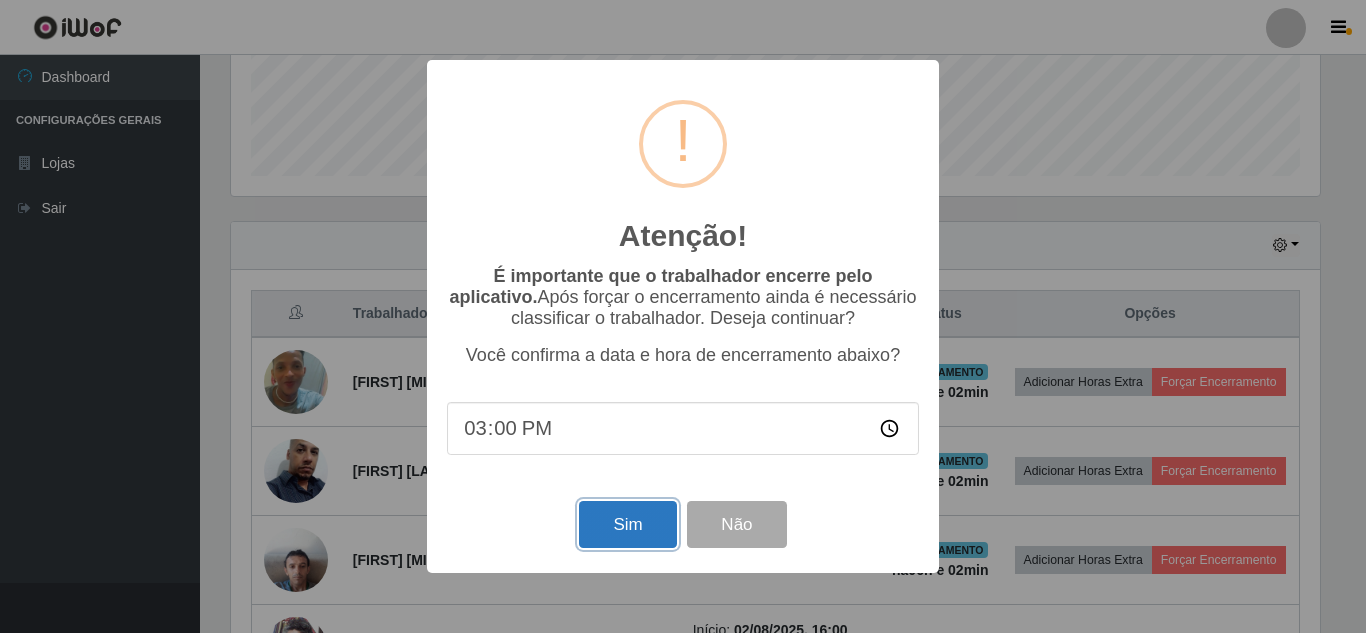 click on "Sim" at bounding box center [627, 524] 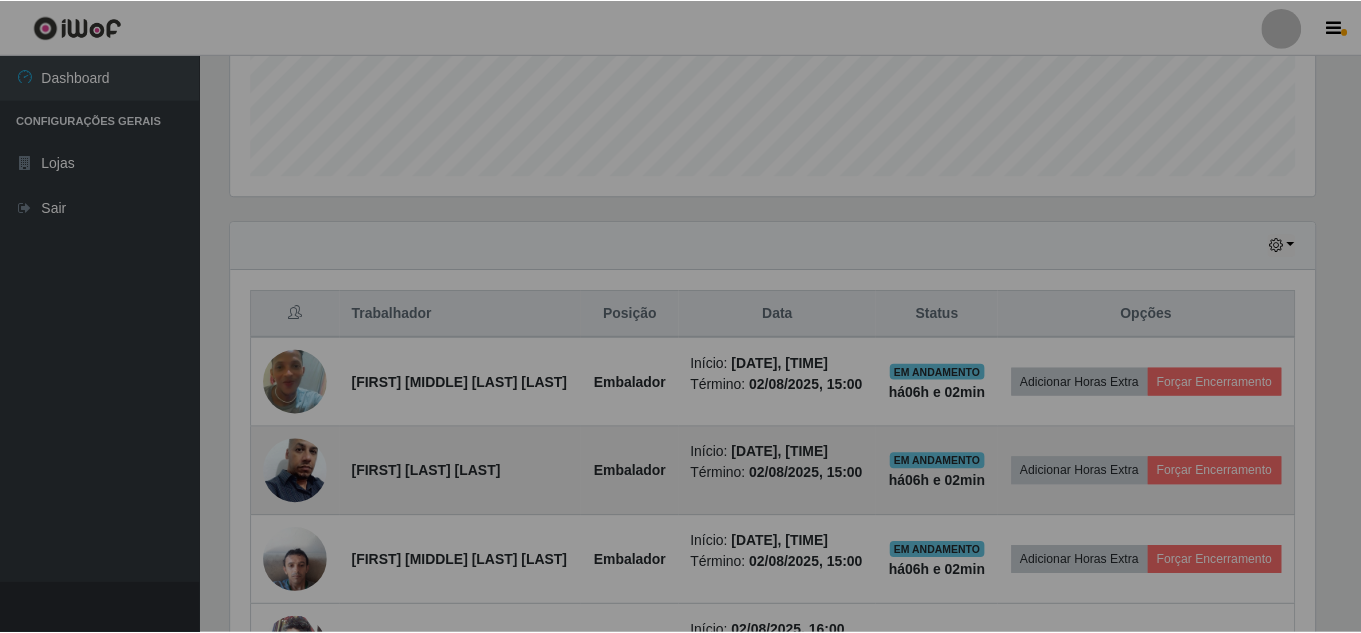 scroll, scrollTop: 999585, scrollLeft: 998901, axis: both 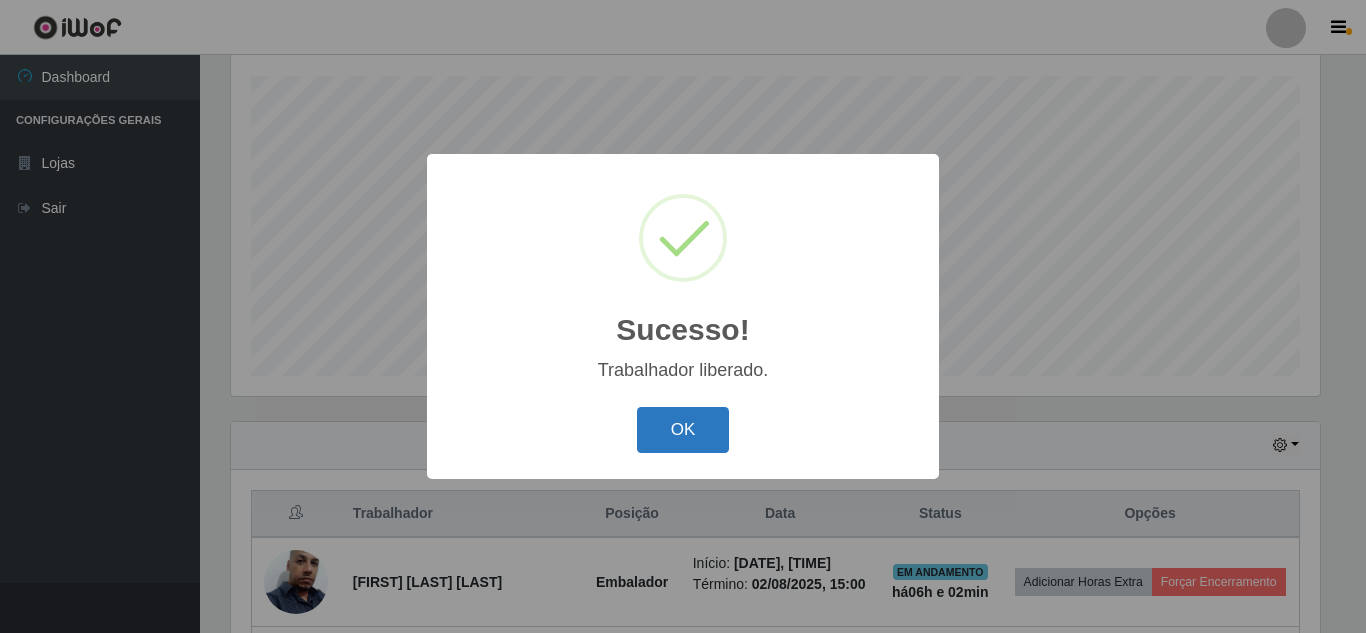click on "OK" at bounding box center (683, 430) 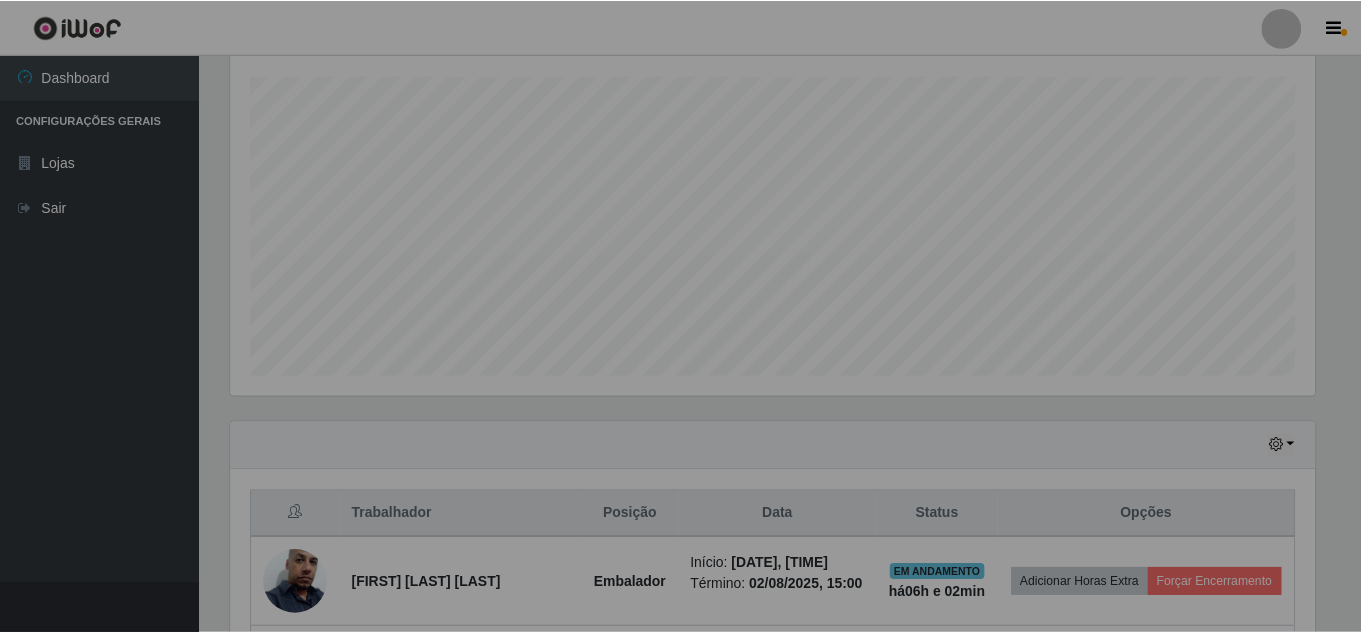 scroll, scrollTop: 999585, scrollLeft: 998901, axis: both 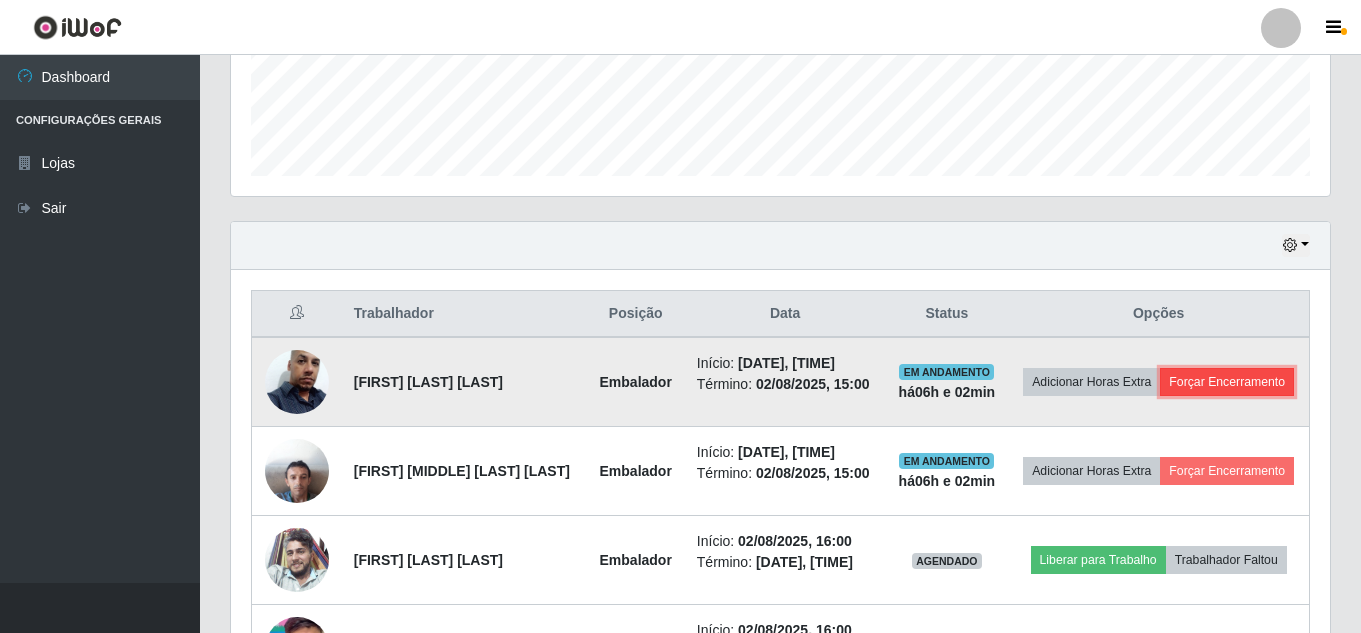 click on "Forçar Encerramento" at bounding box center [1227, 382] 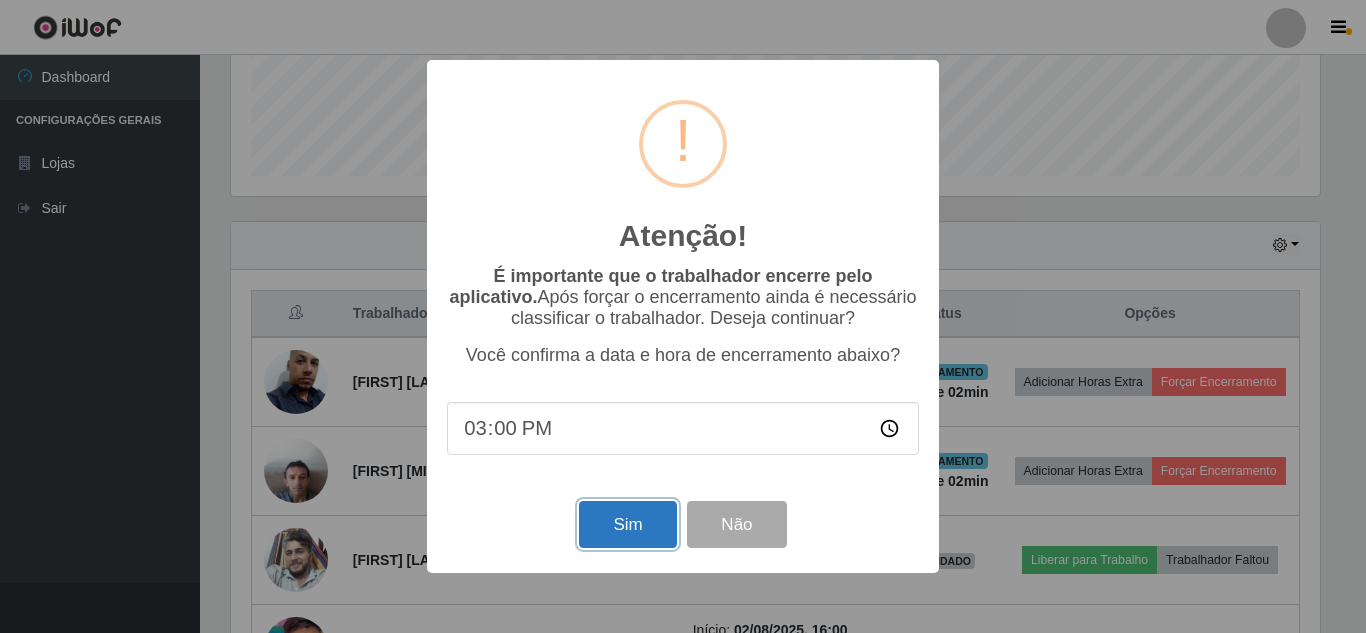 click on "Sim" at bounding box center [627, 524] 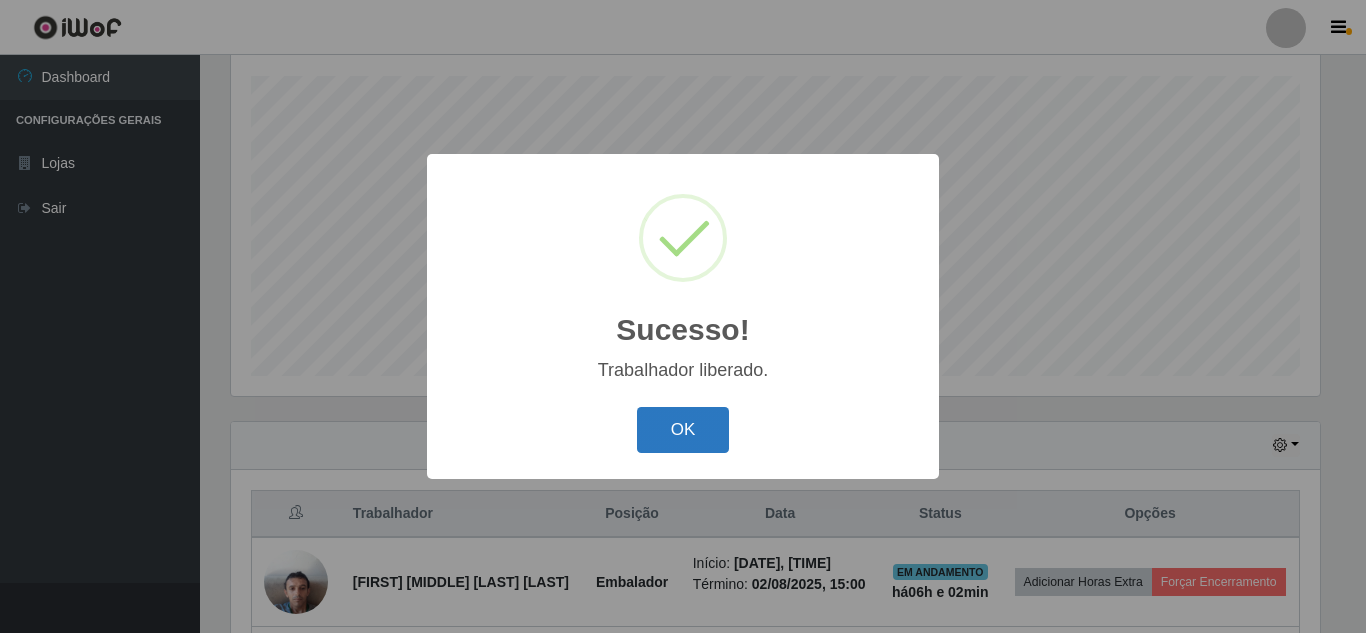 click on "OK" at bounding box center [683, 430] 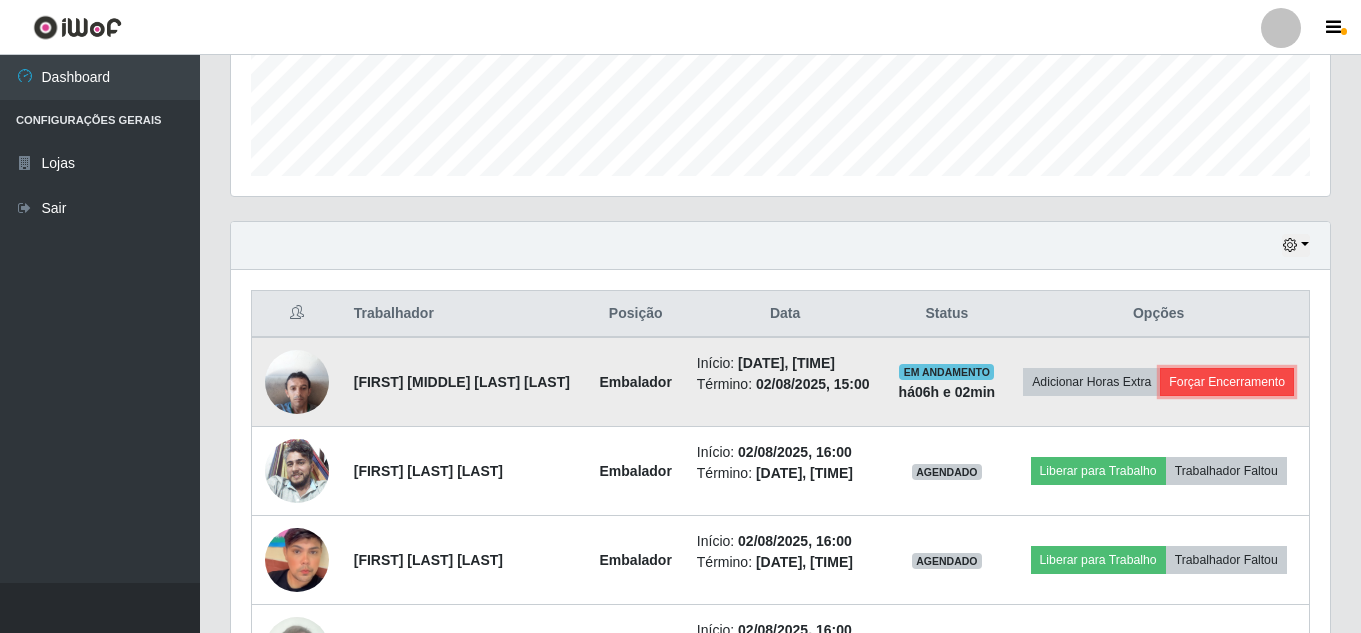 click on "Forçar Encerramento" at bounding box center [1227, 382] 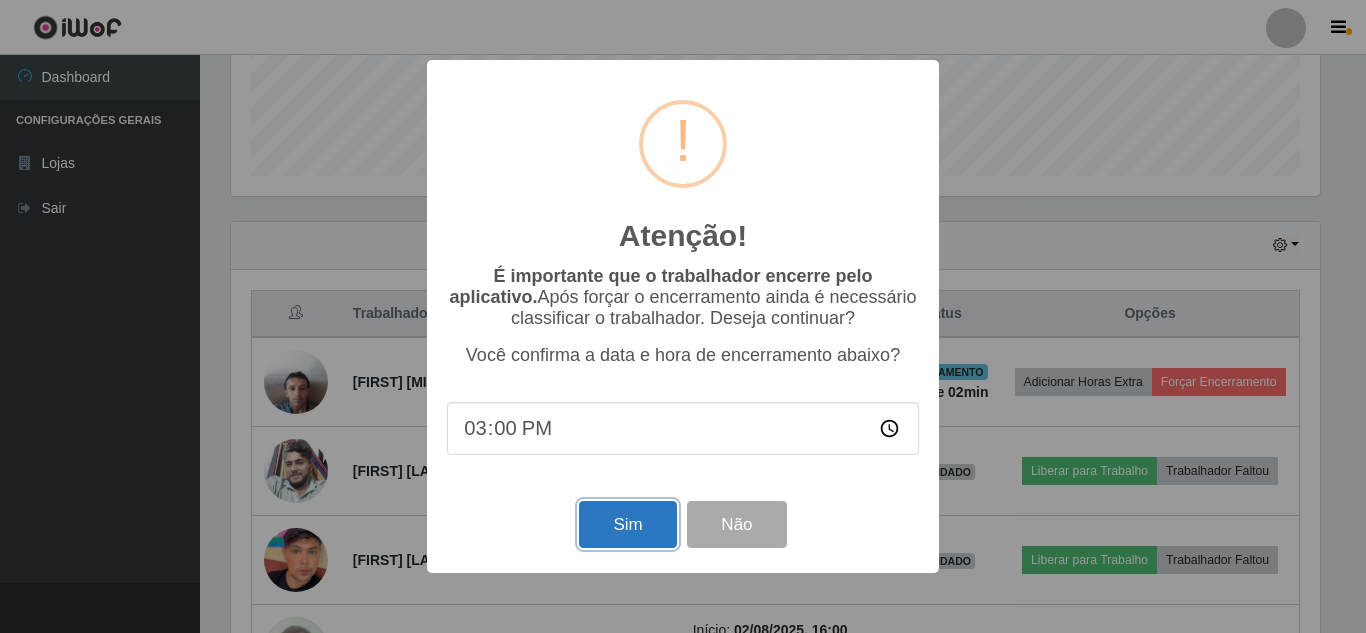click on "Sim" at bounding box center [627, 524] 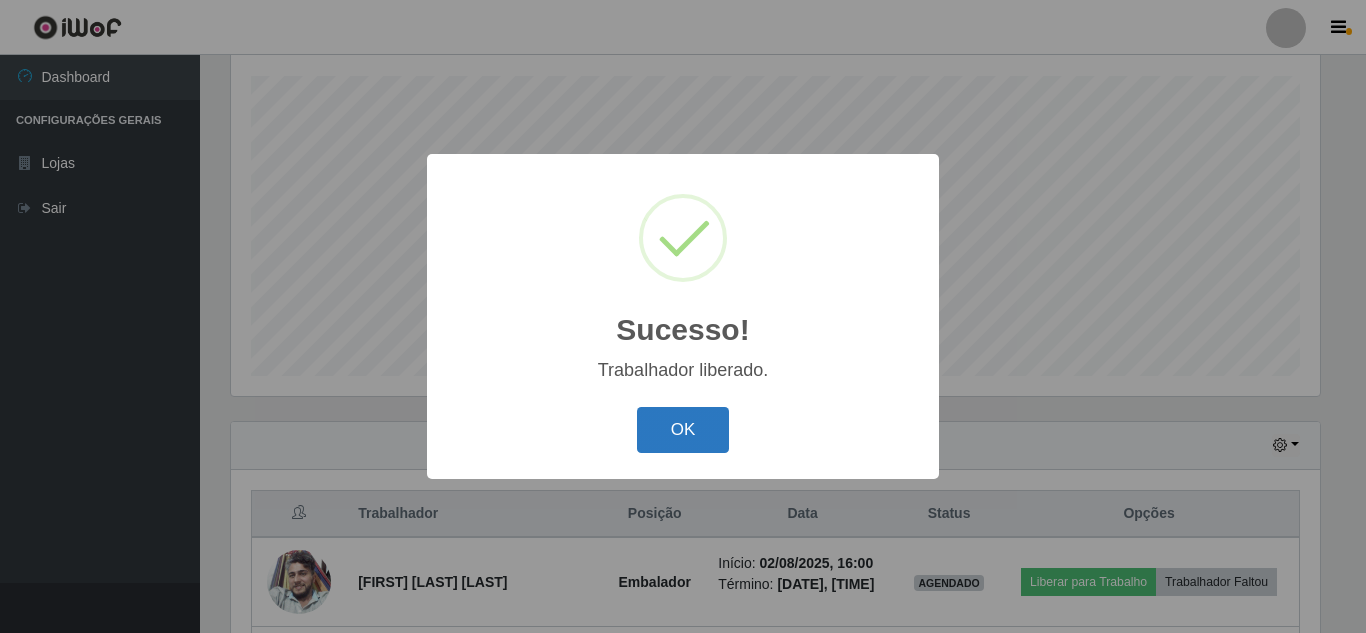 click on "OK" at bounding box center (683, 430) 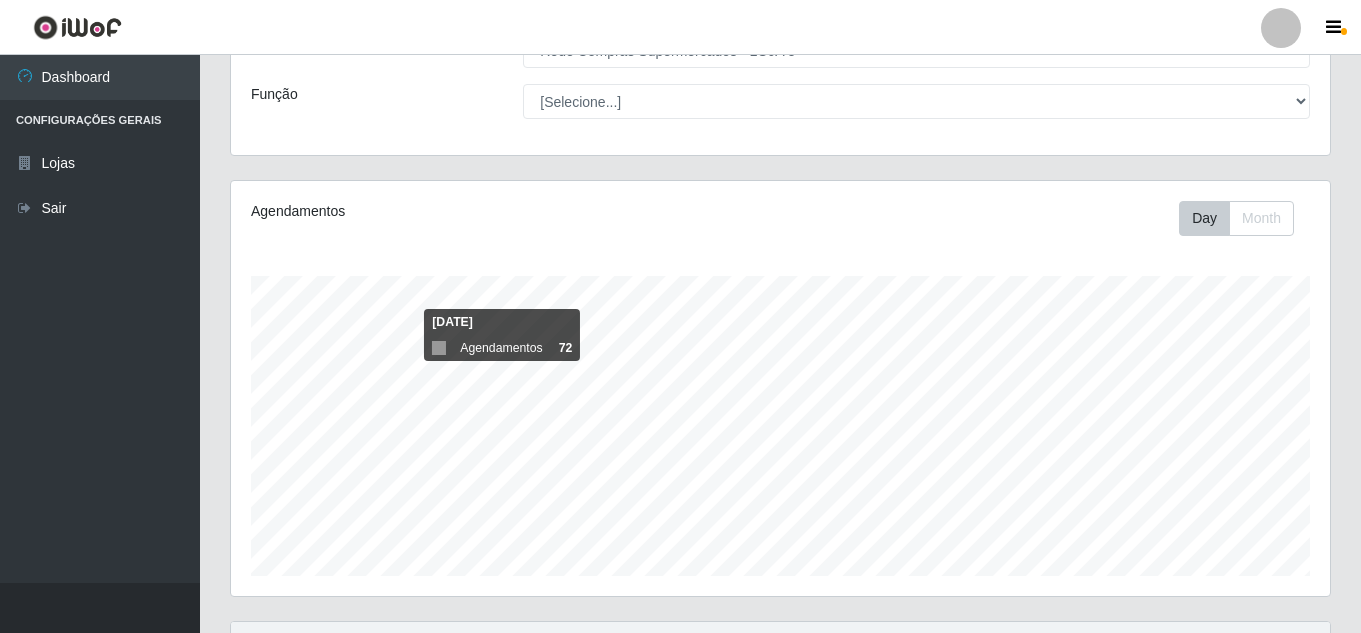 scroll, scrollTop: 0, scrollLeft: 0, axis: both 